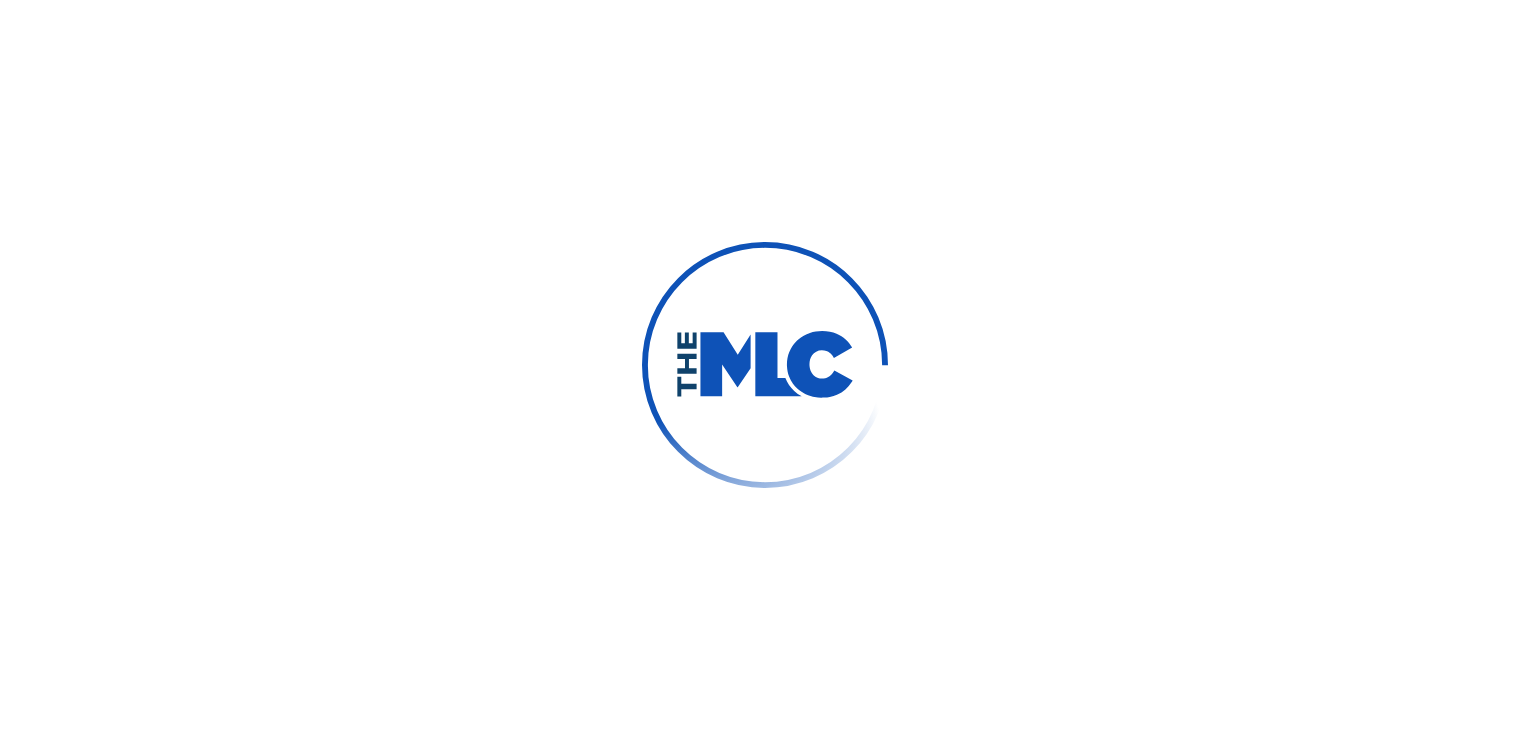 scroll, scrollTop: 0, scrollLeft: 0, axis: both 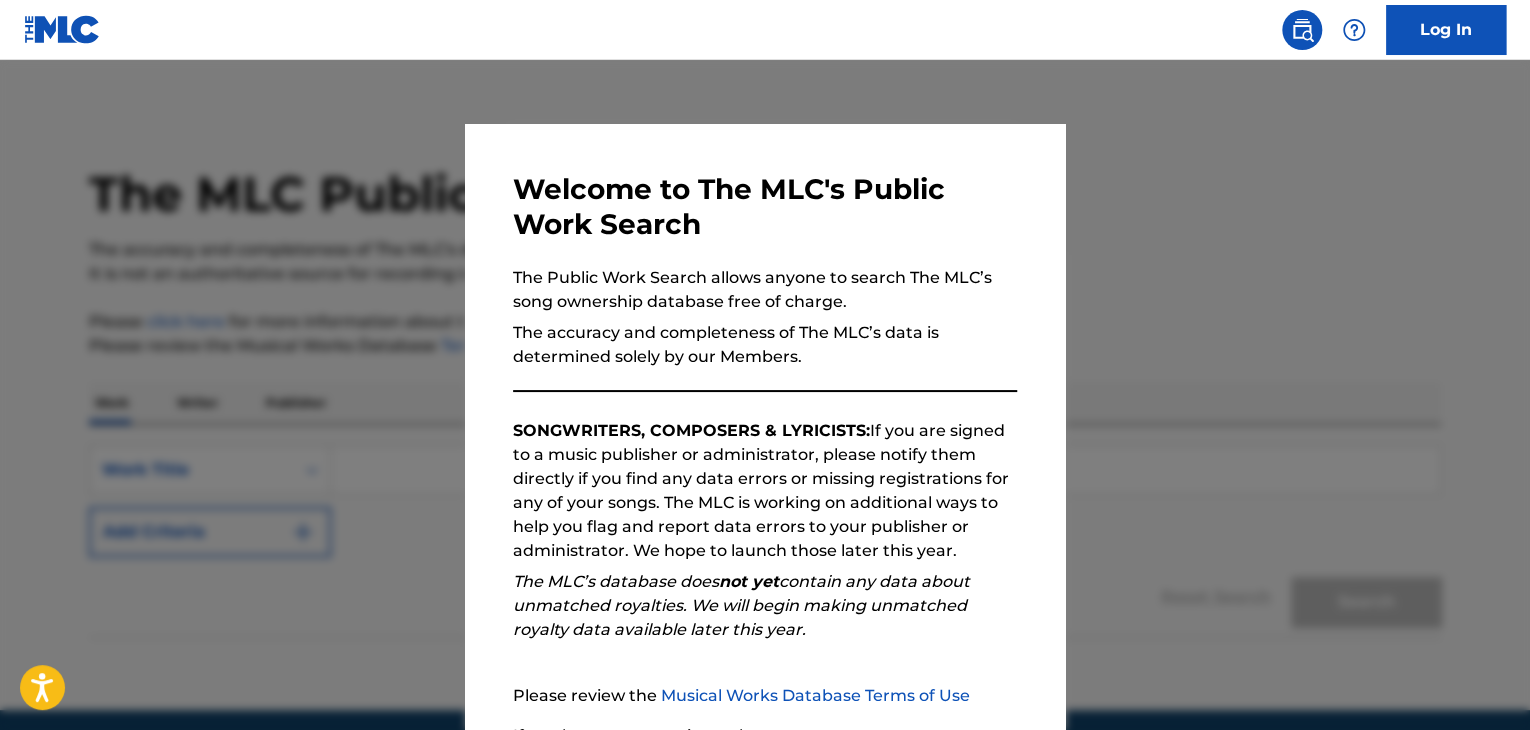 click at bounding box center (765, 425) 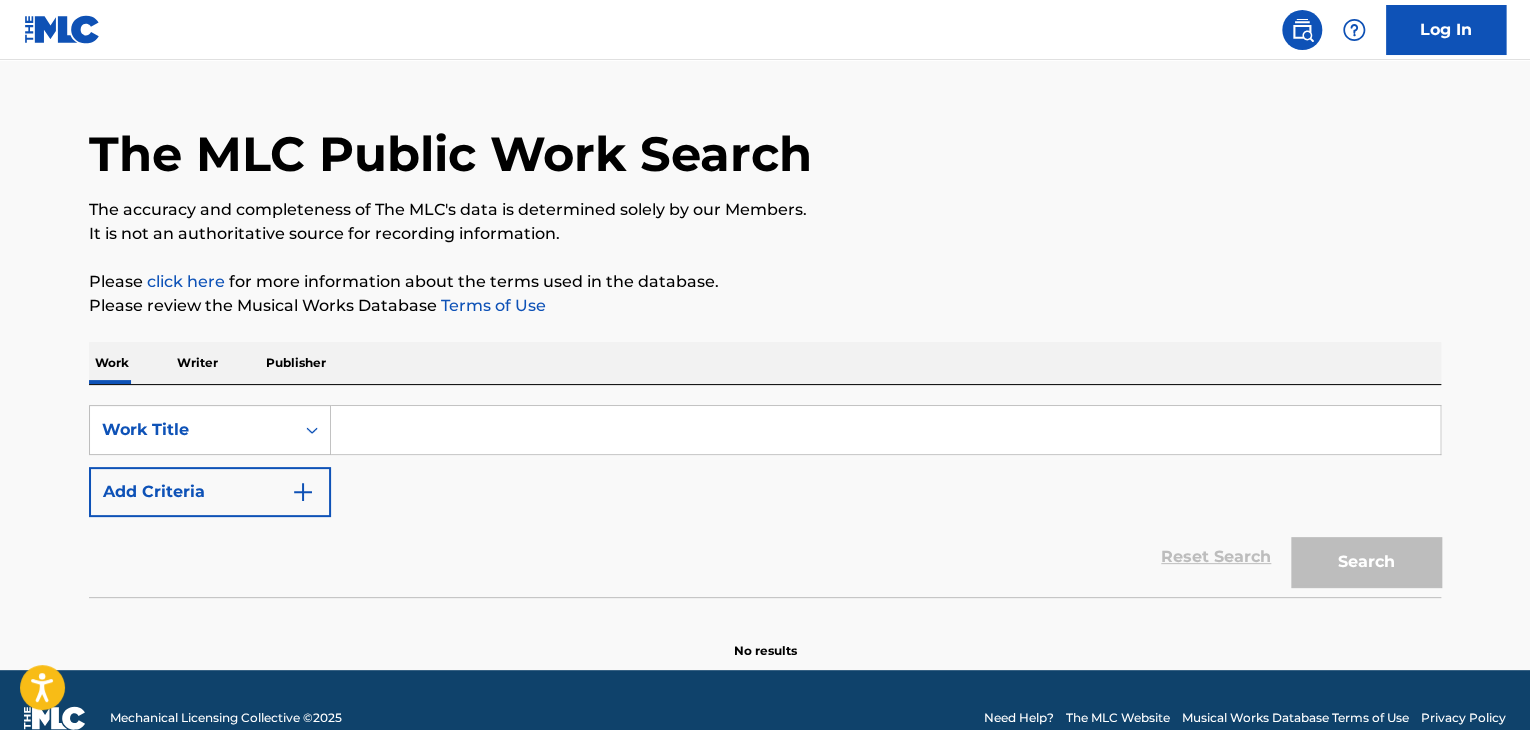 scroll, scrollTop: 76, scrollLeft: 0, axis: vertical 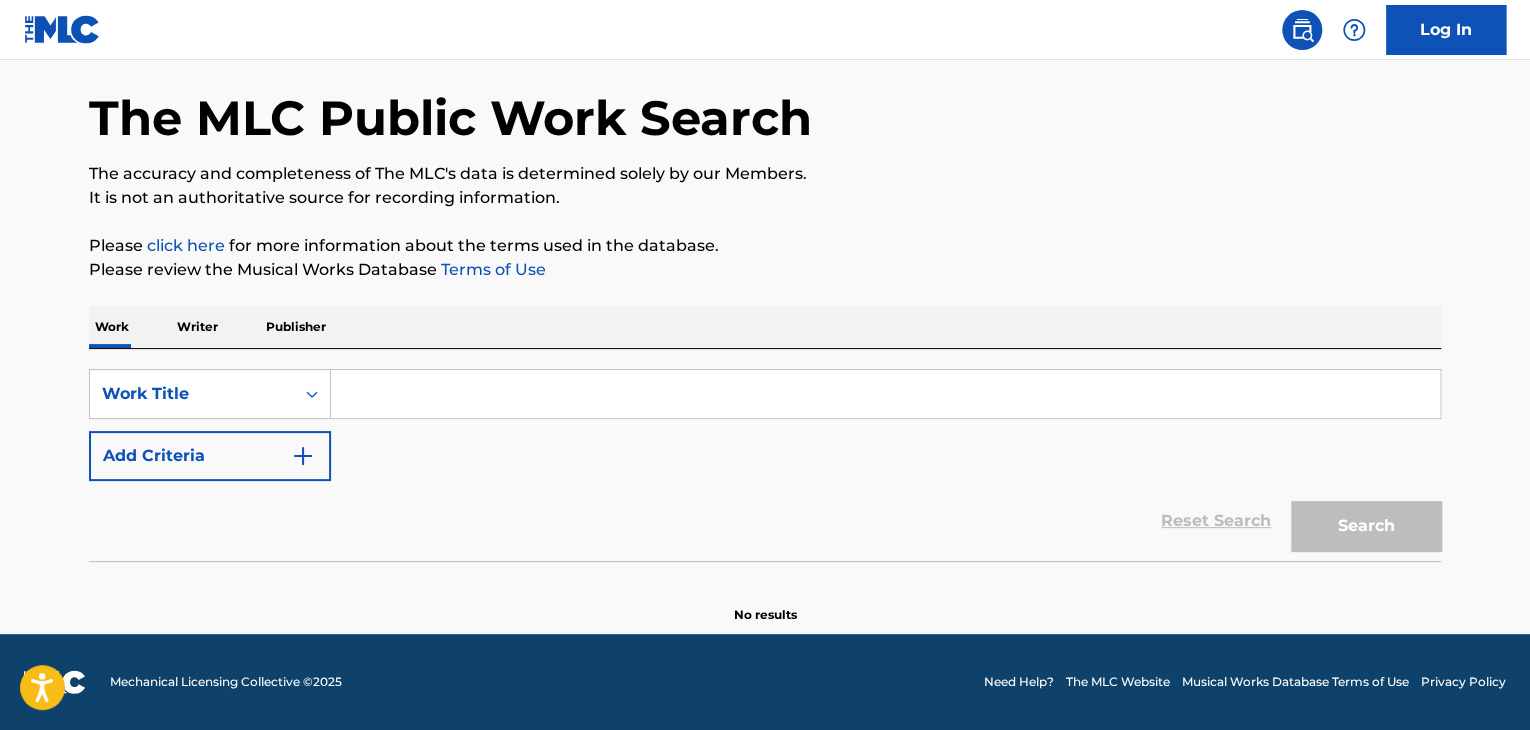 click at bounding box center (885, 394) 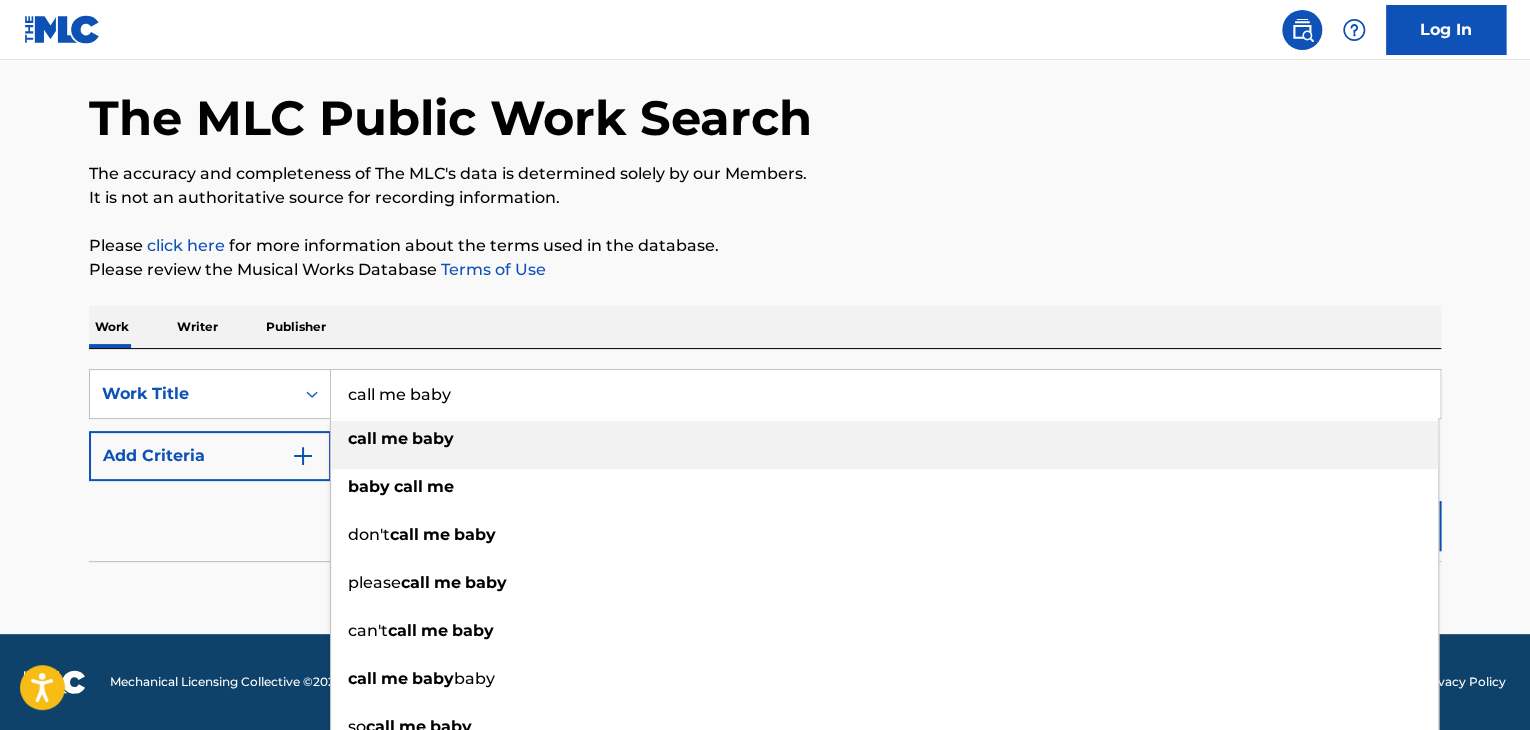 type on "call me baby" 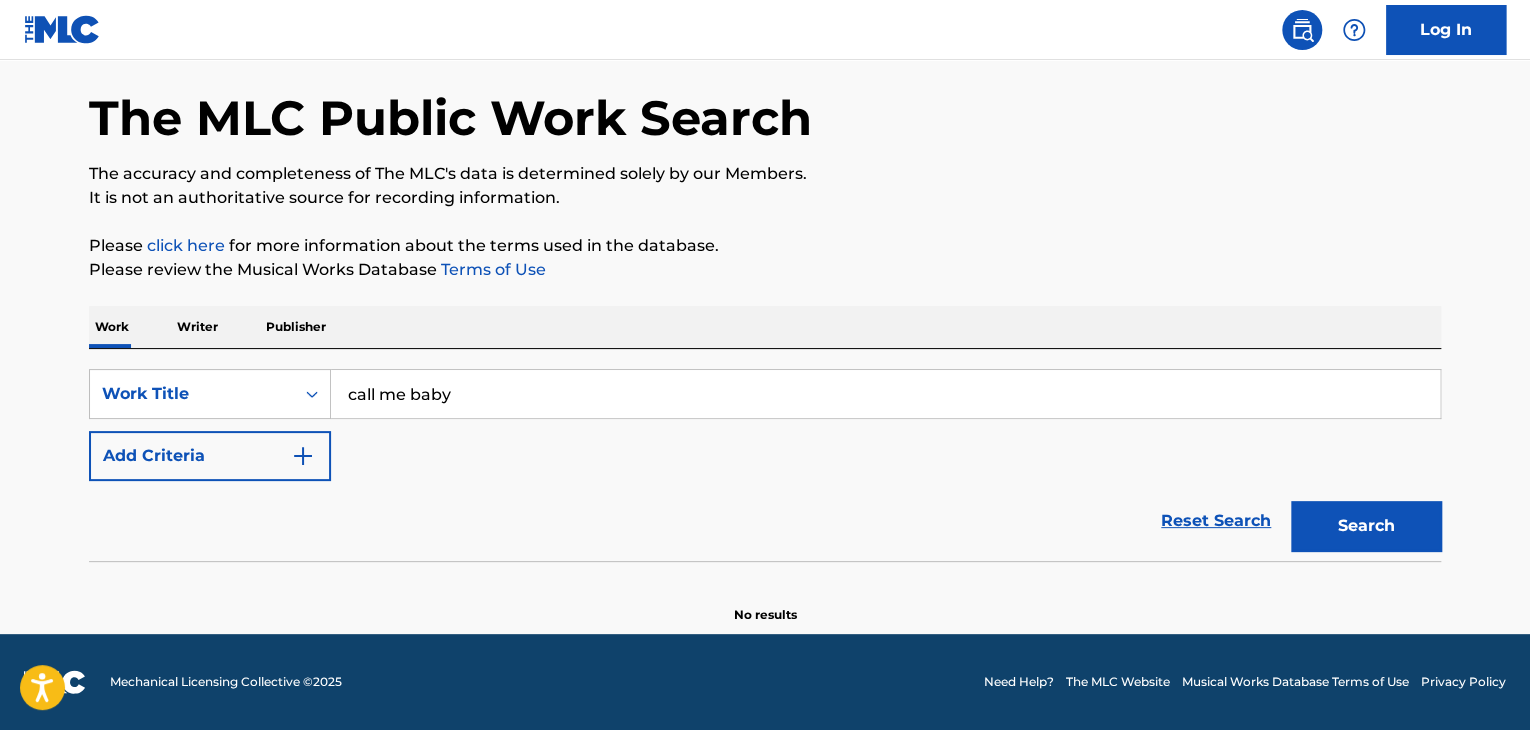 click on "Add Criteria" at bounding box center (210, 456) 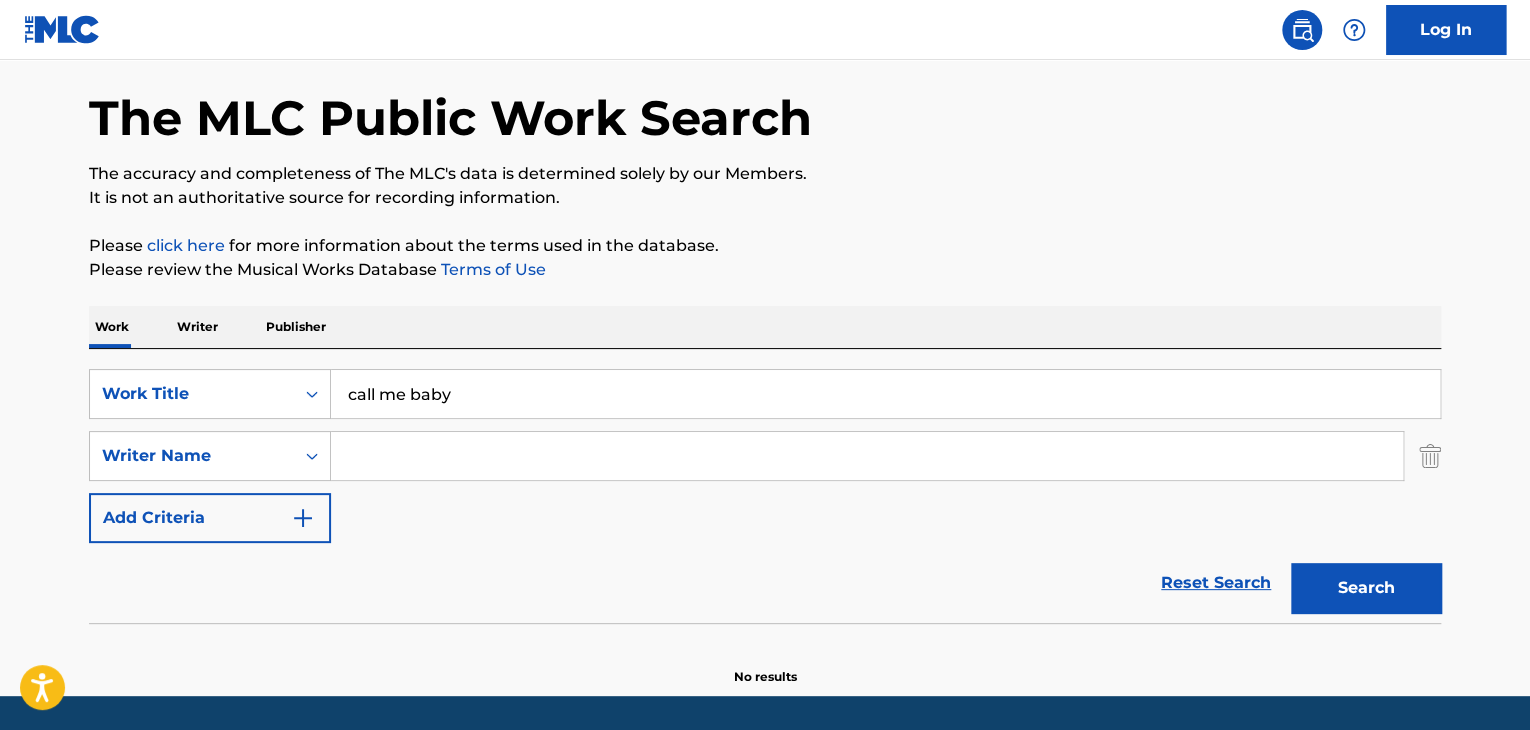 click at bounding box center [867, 456] 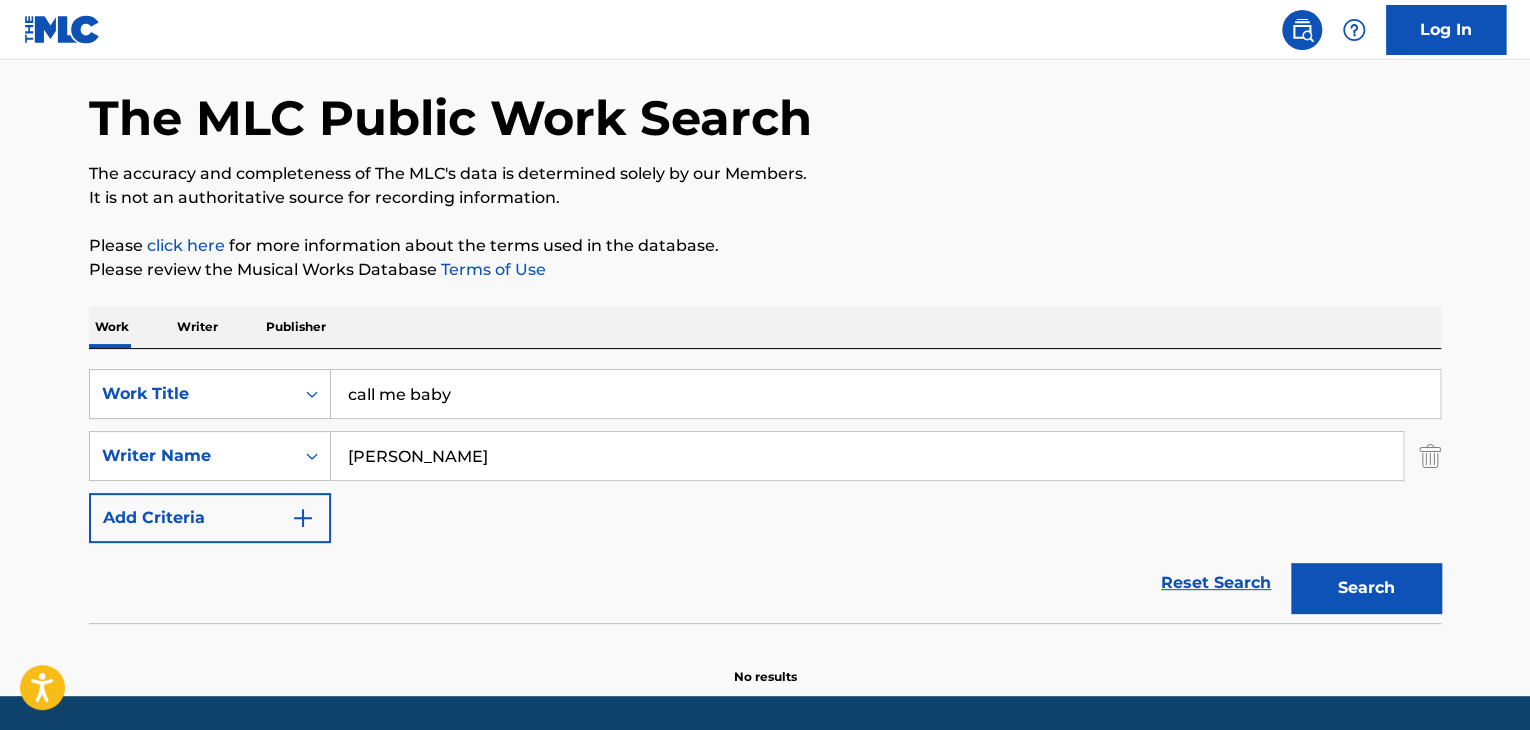 type on "[PERSON_NAME]" 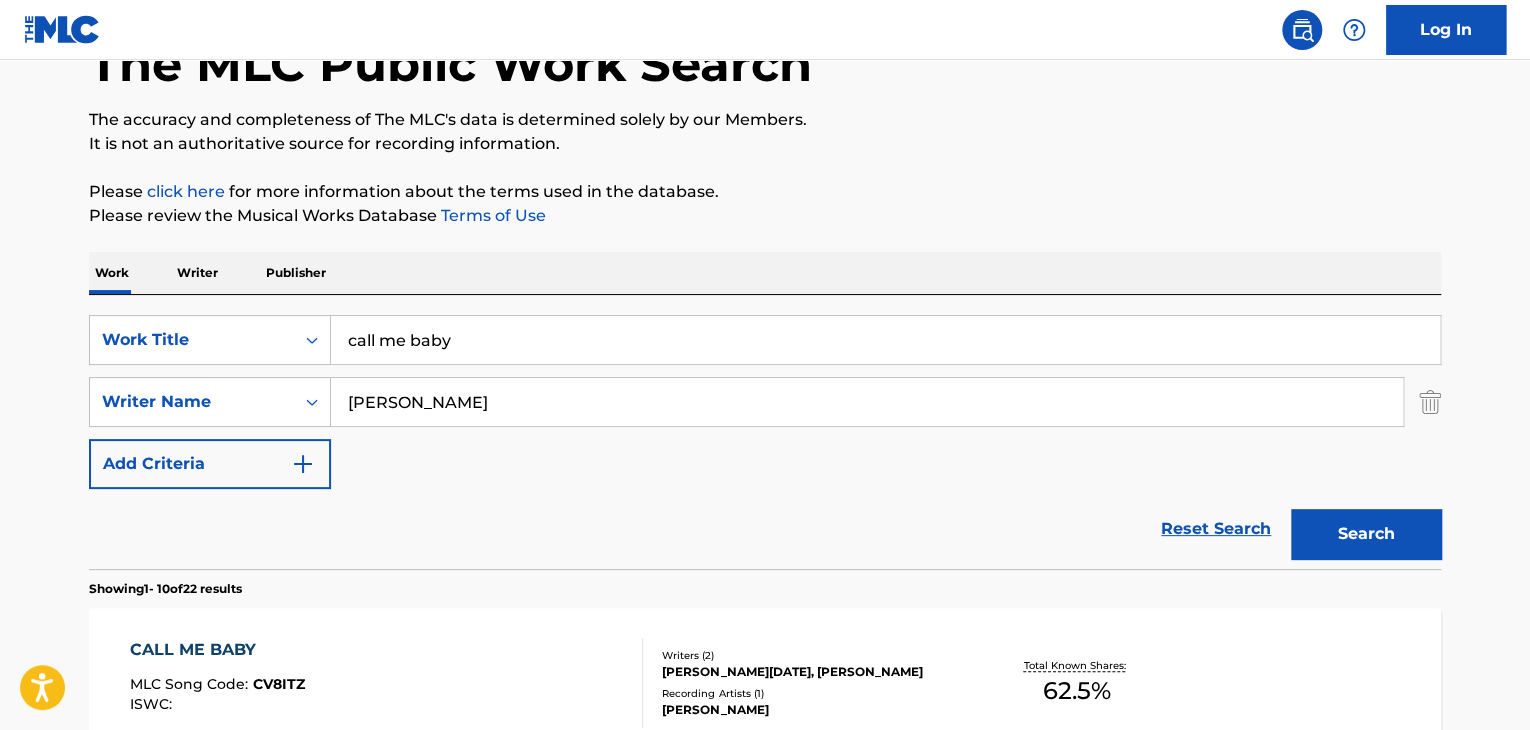 scroll, scrollTop: 376, scrollLeft: 0, axis: vertical 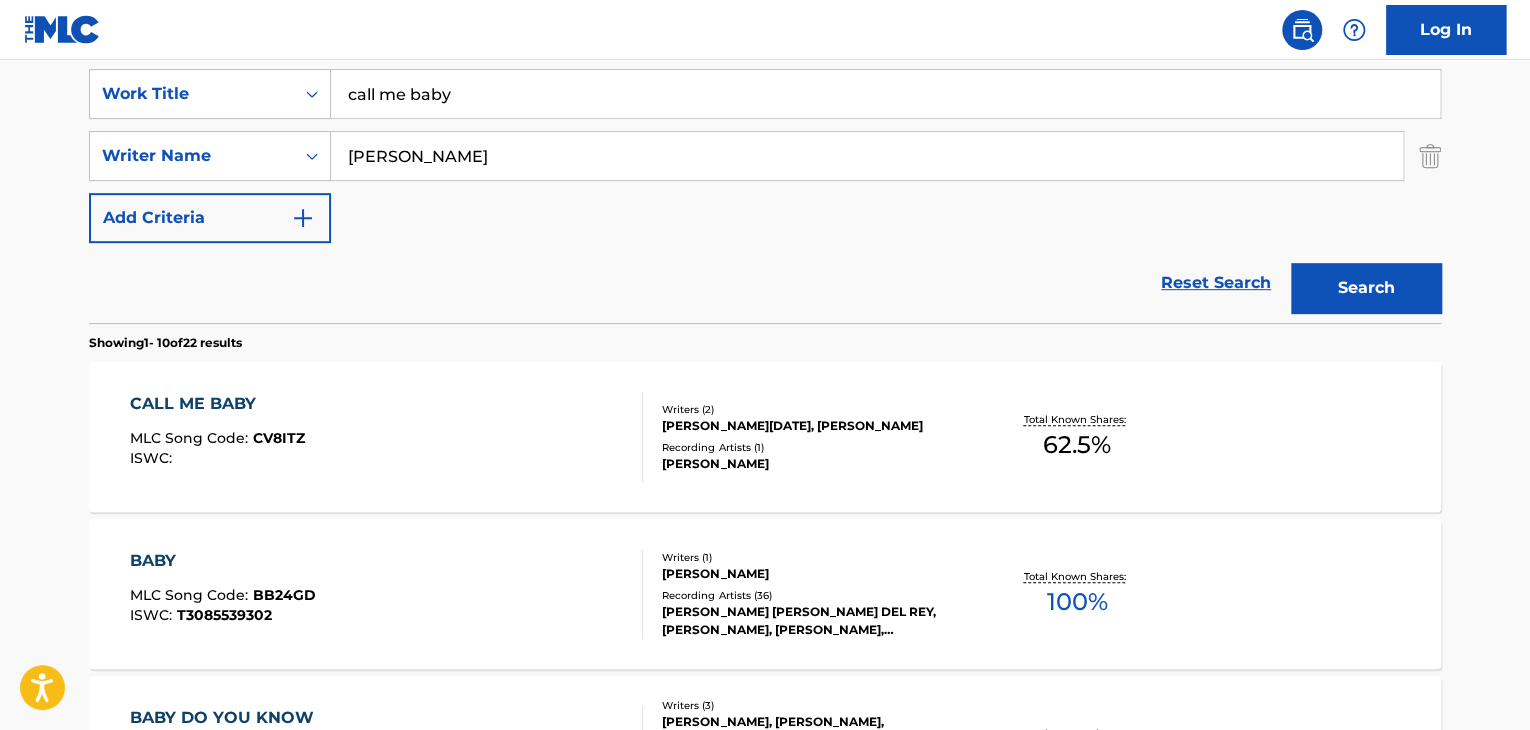 click on "CALL ME BABY MLC Song Code : CV8ITZ ISWC :" at bounding box center [387, 437] 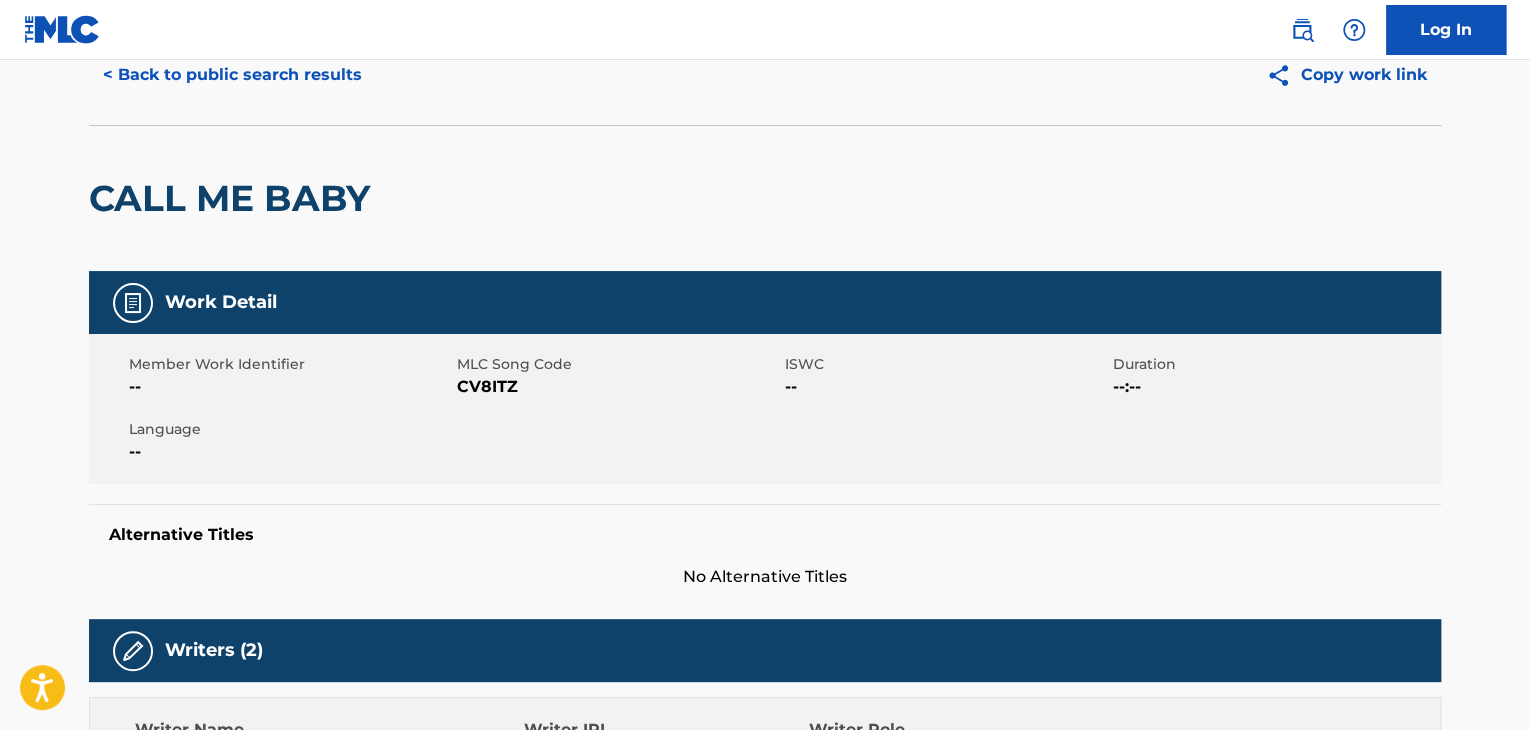 scroll, scrollTop: 0, scrollLeft: 0, axis: both 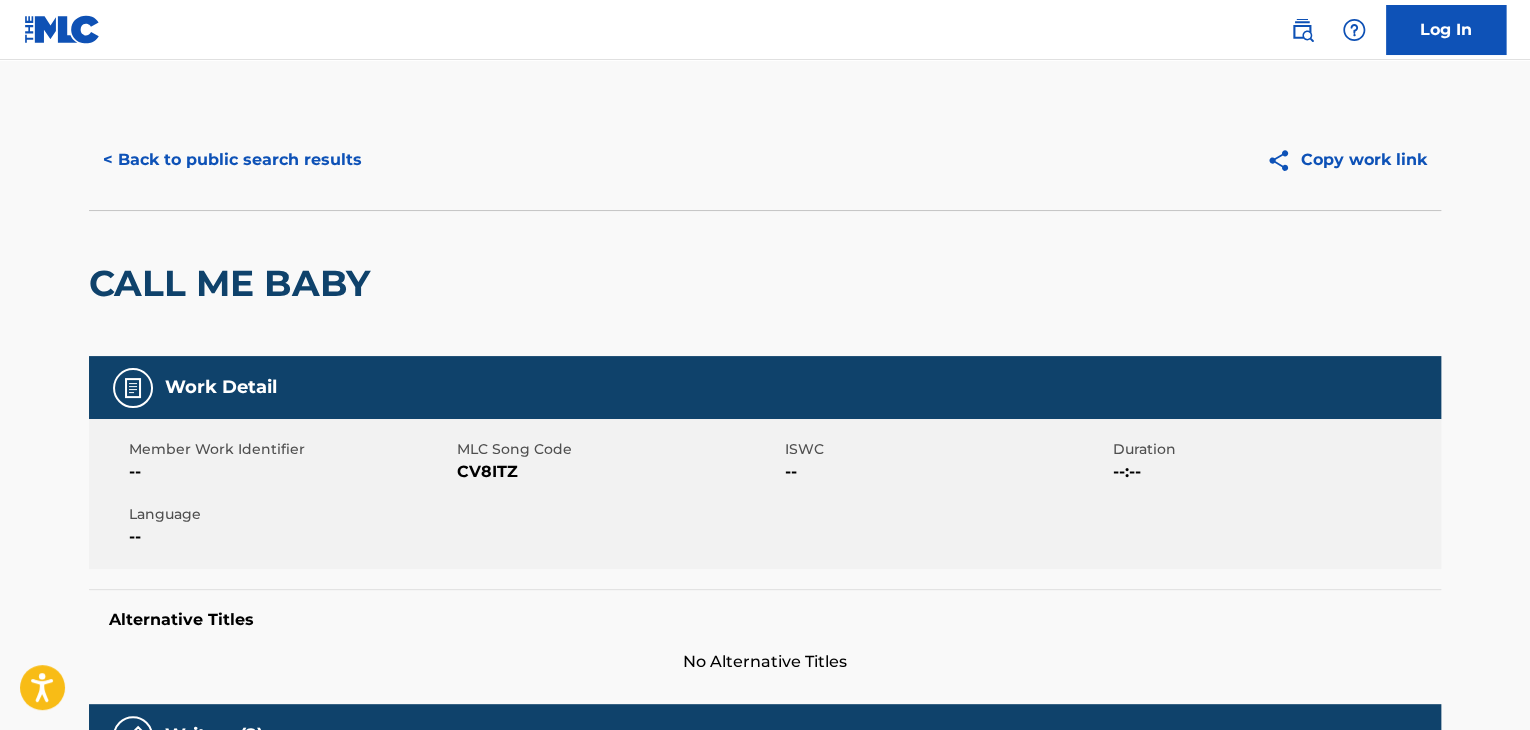 click on "< Back to public search results" at bounding box center [232, 160] 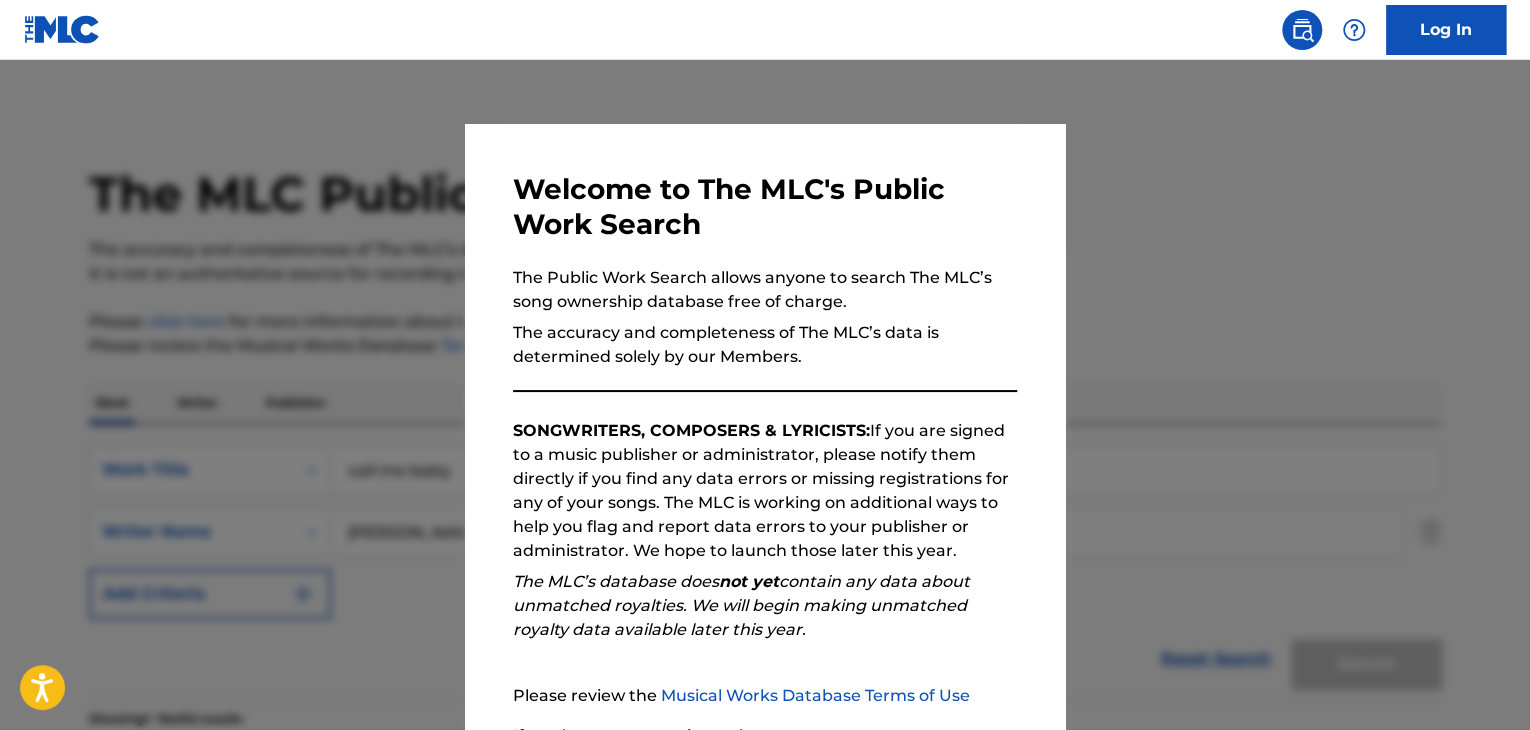 scroll, scrollTop: 376, scrollLeft: 0, axis: vertical 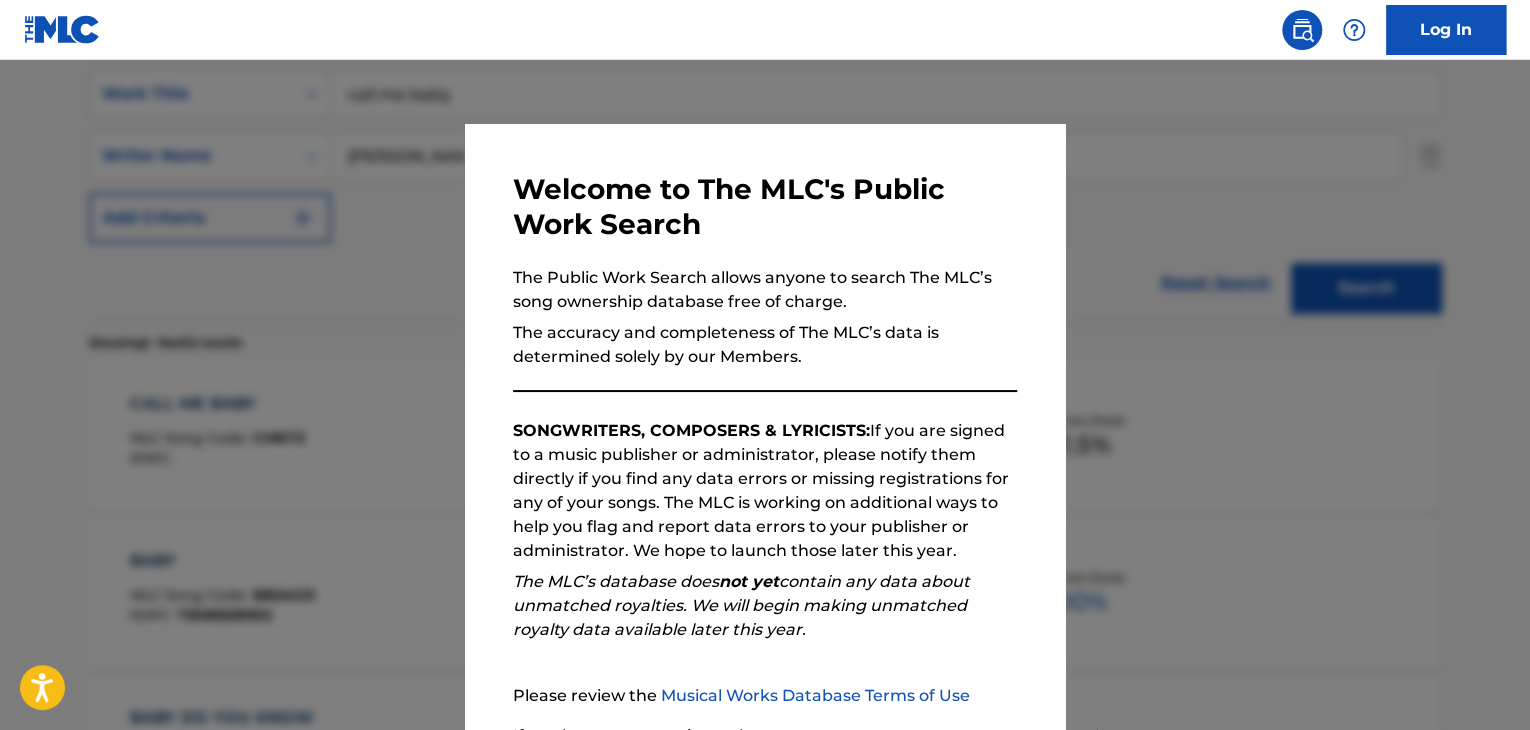 drag, startPoint x: 1207, startPoint y: 139, endPoint x: 1158, endPoint y: 130, distance: 49.819675 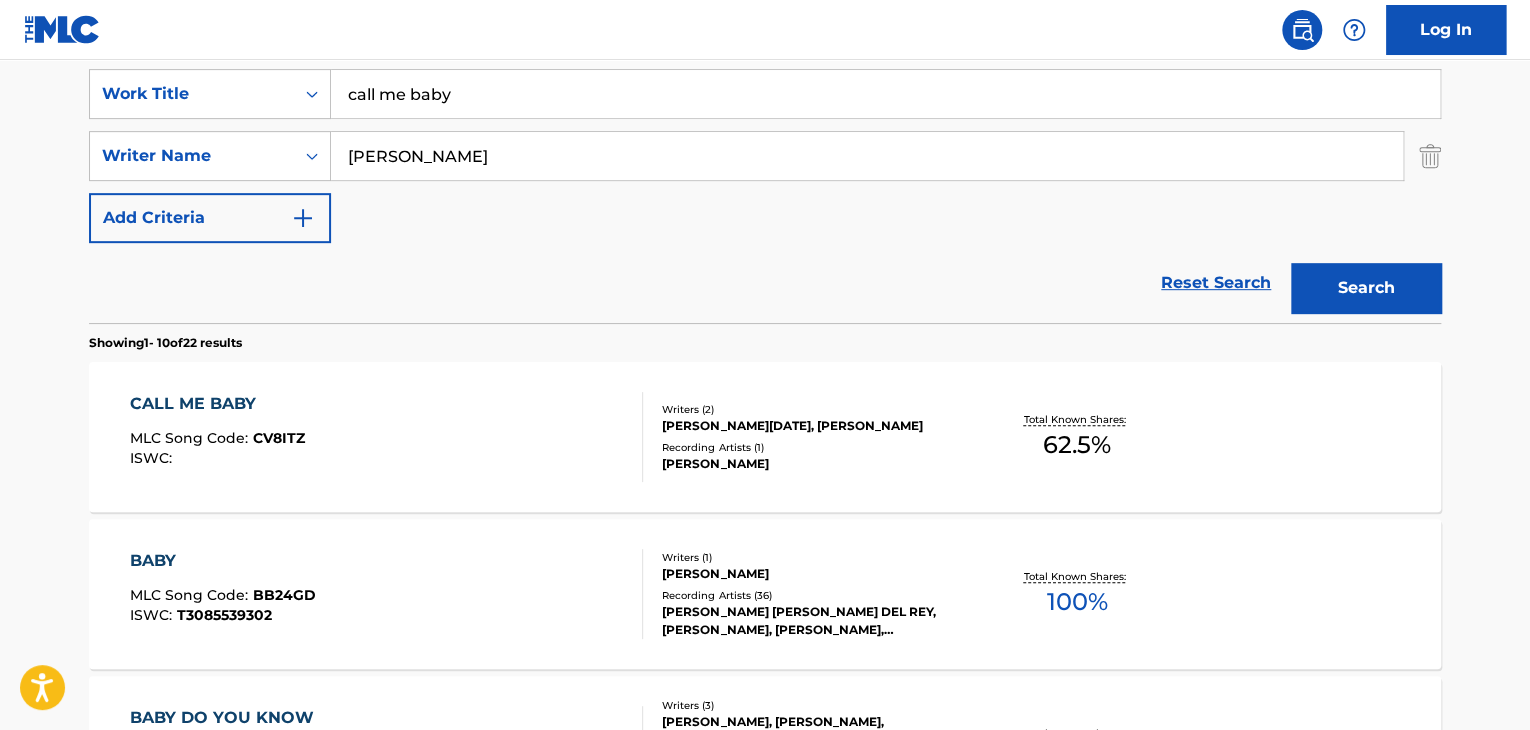 click on "call me baby" at bounding box center [885, 94] 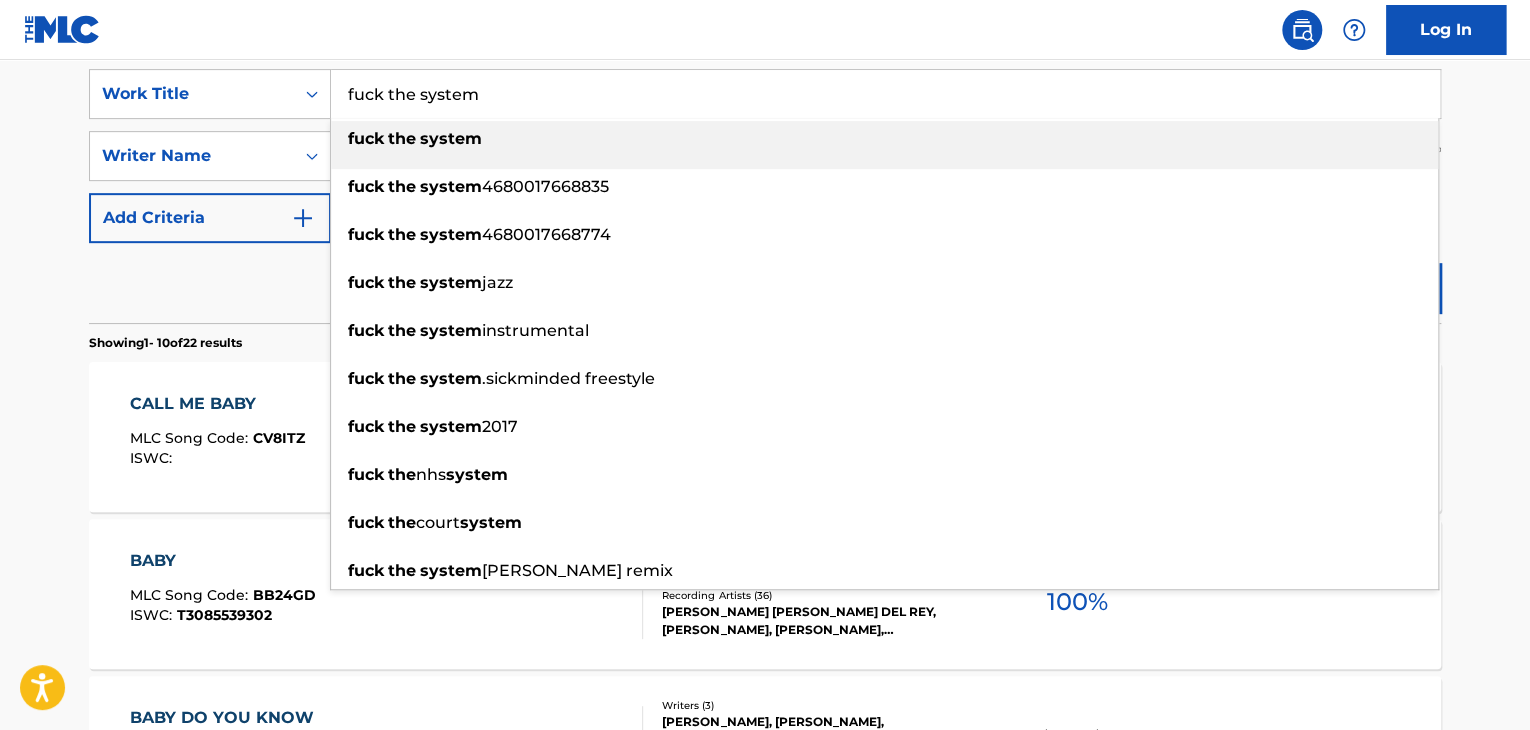 type on "fuck the system" 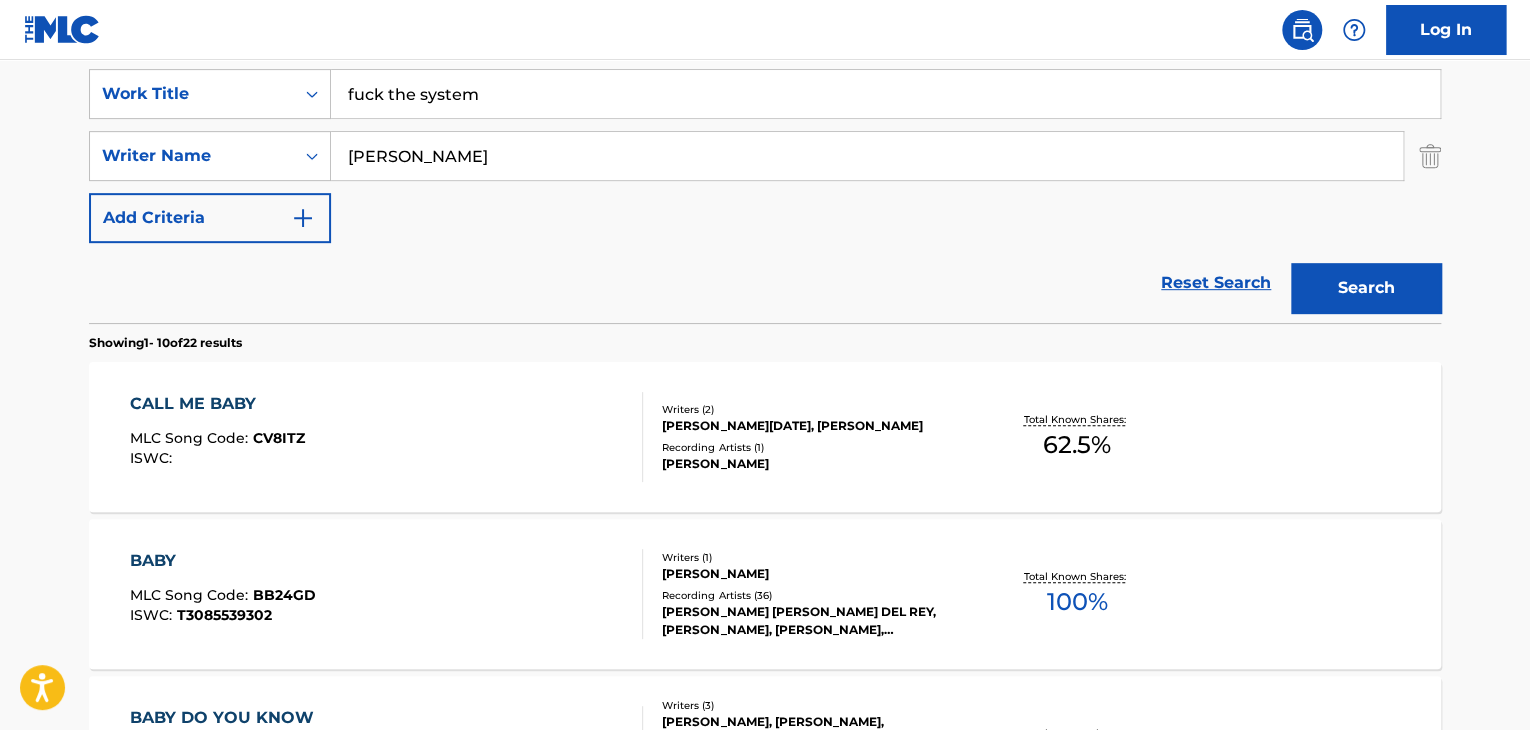 click on "[PERSON_NAME]" at bounding box center [867, 156] 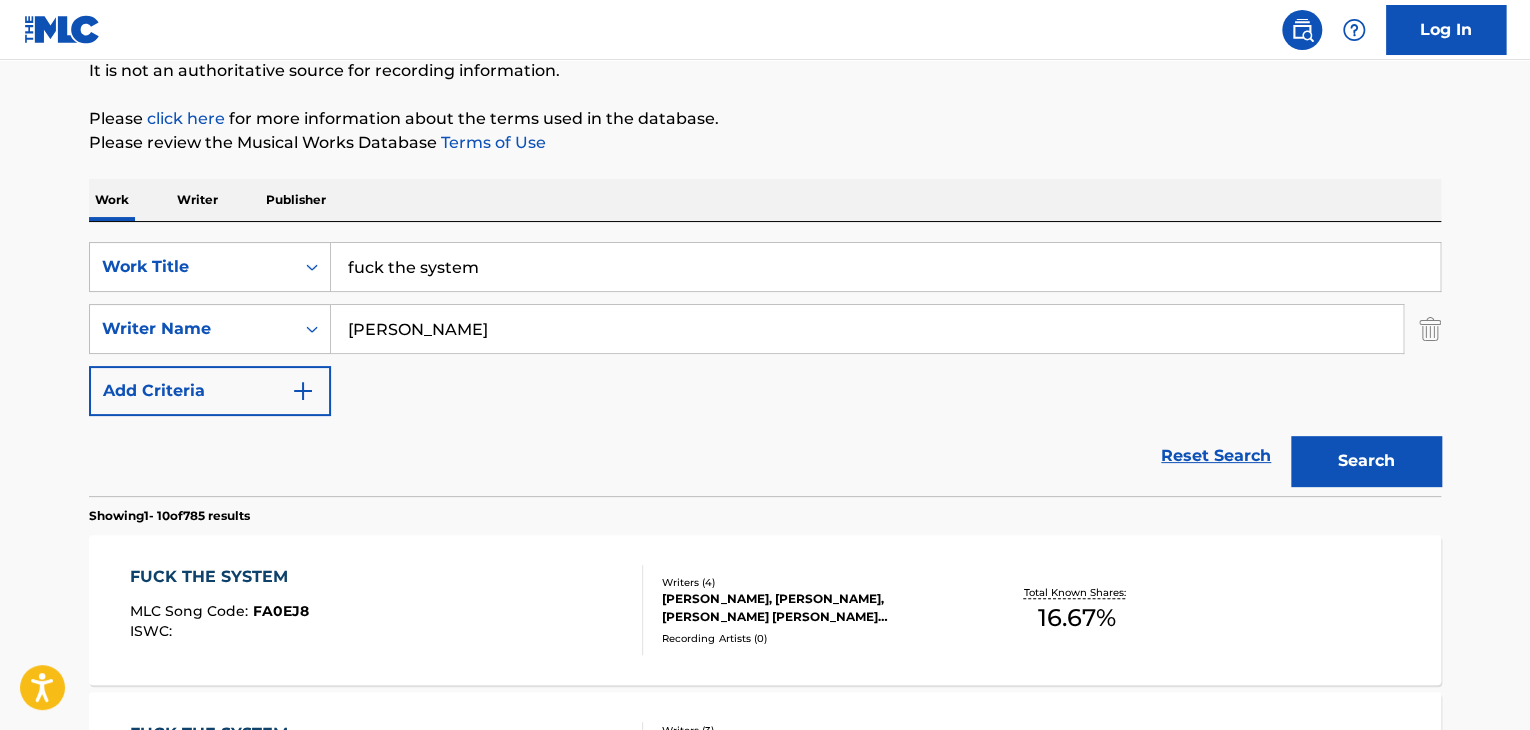 scroll, scrollTop: 376, scrollLeft: 0, axis: vertical 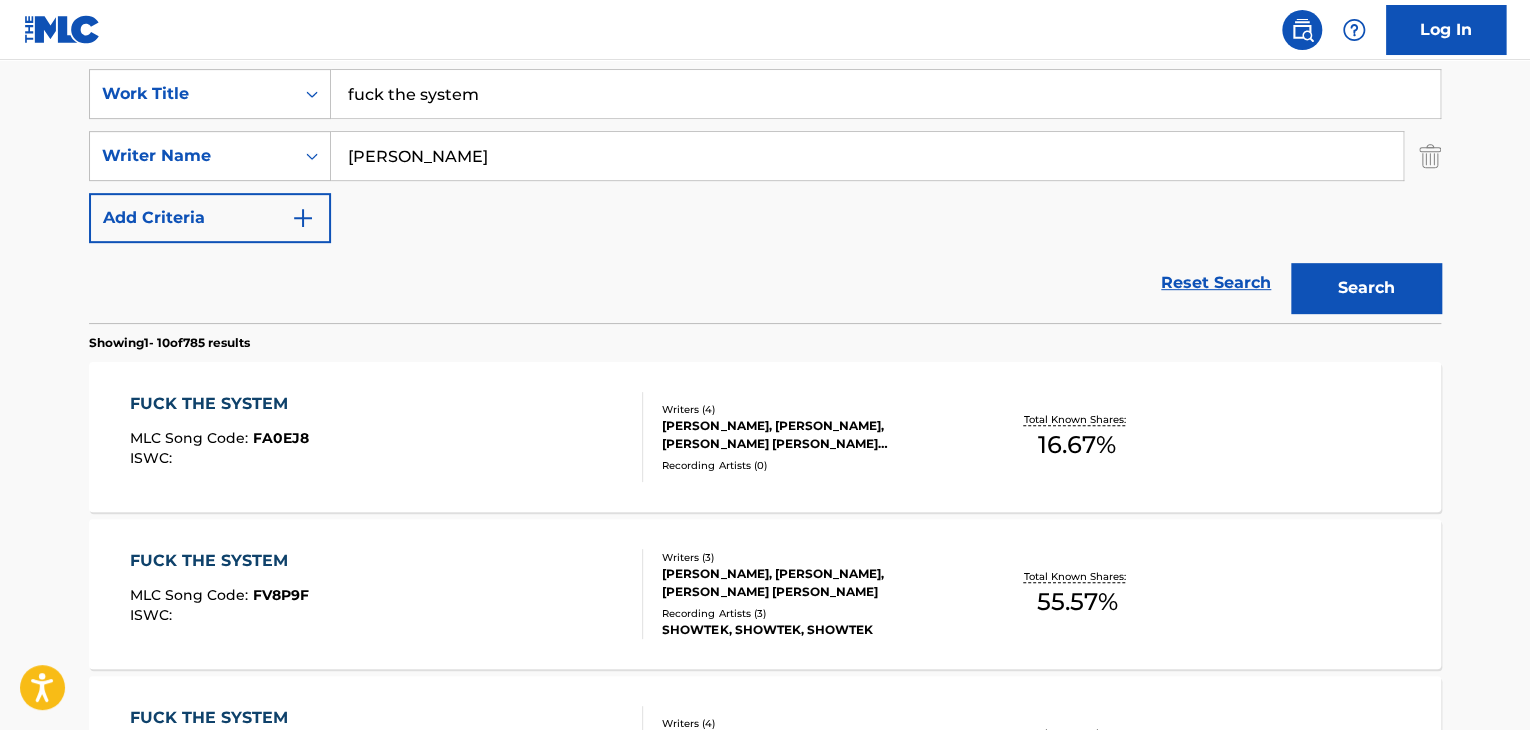 click on "FUCK THE SYSTEM MLC Song Code : FA0EJ8 ISWC :" at bounding box center [387, 437] 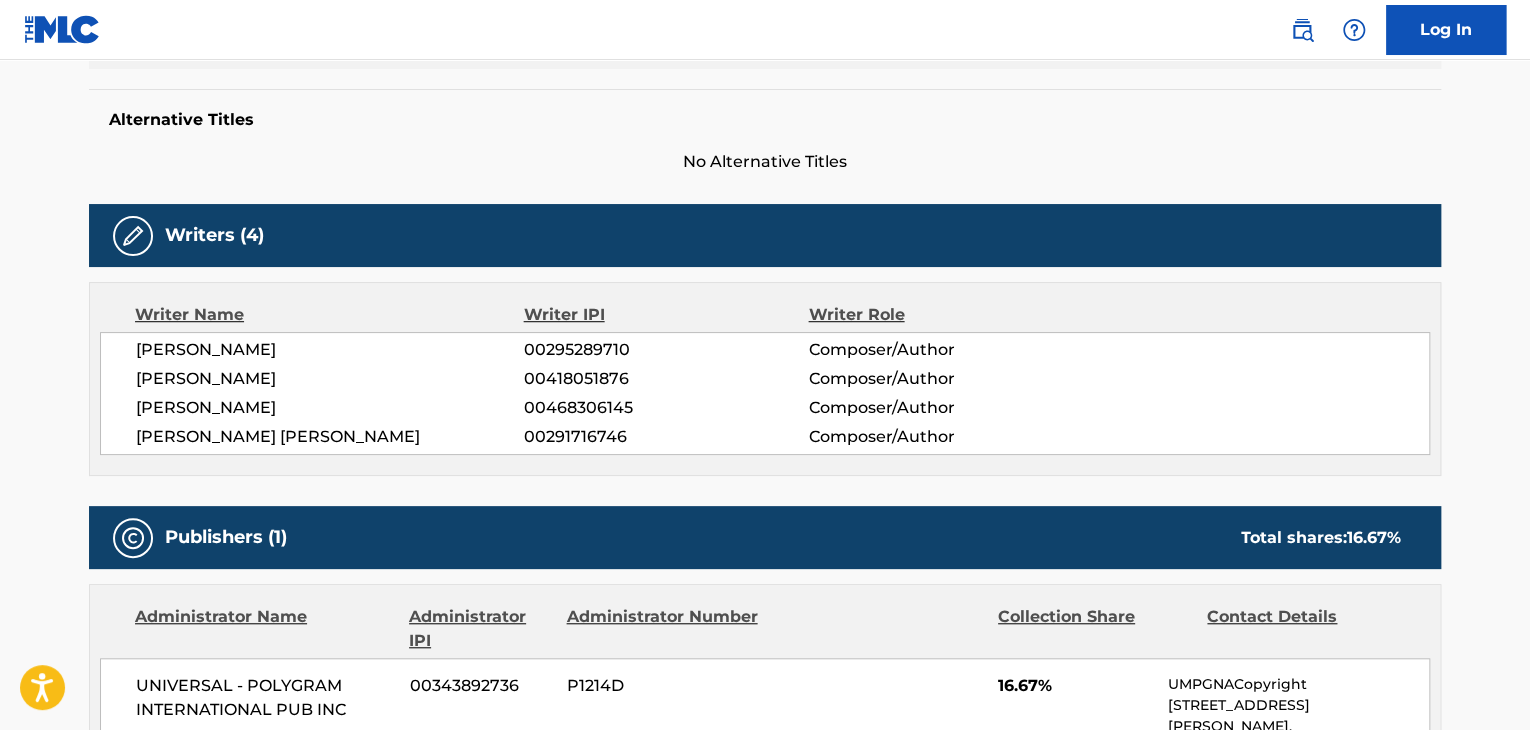 scroll, scrollTop: 600, scrollLeft: 0, axis: vertical 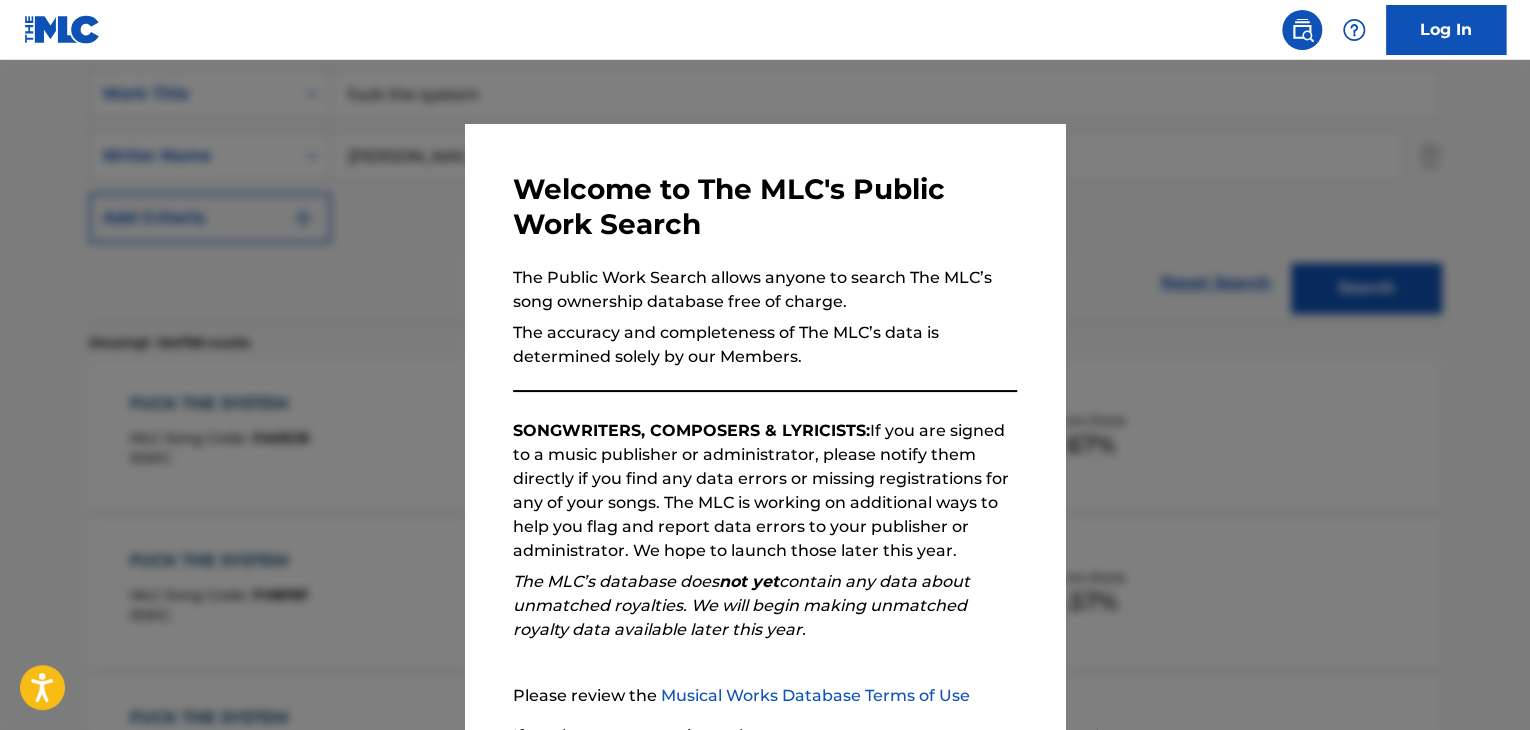 click at bounding box center (765, 425) 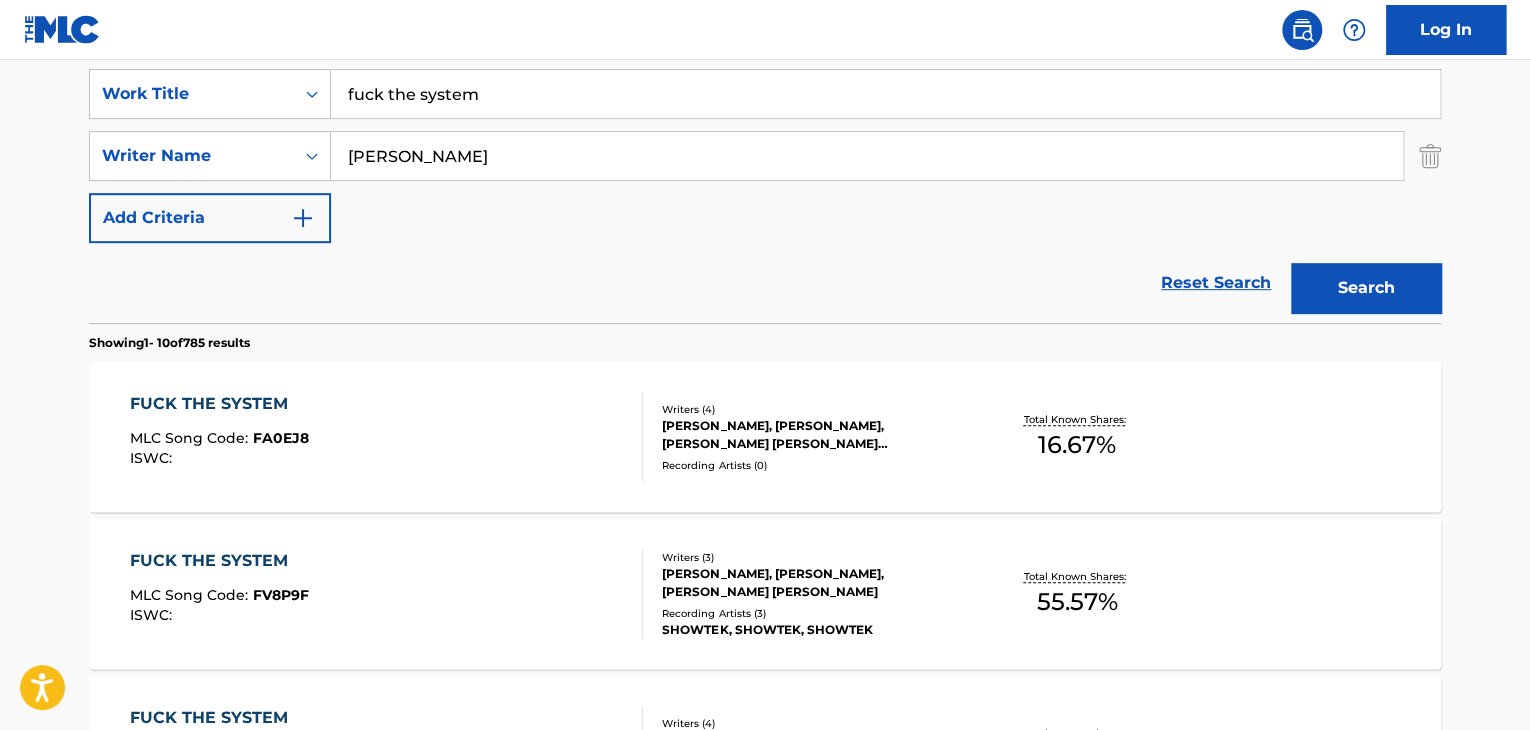 scroll, scrollTop: 576, scrollLeft: 0, axis: vertical 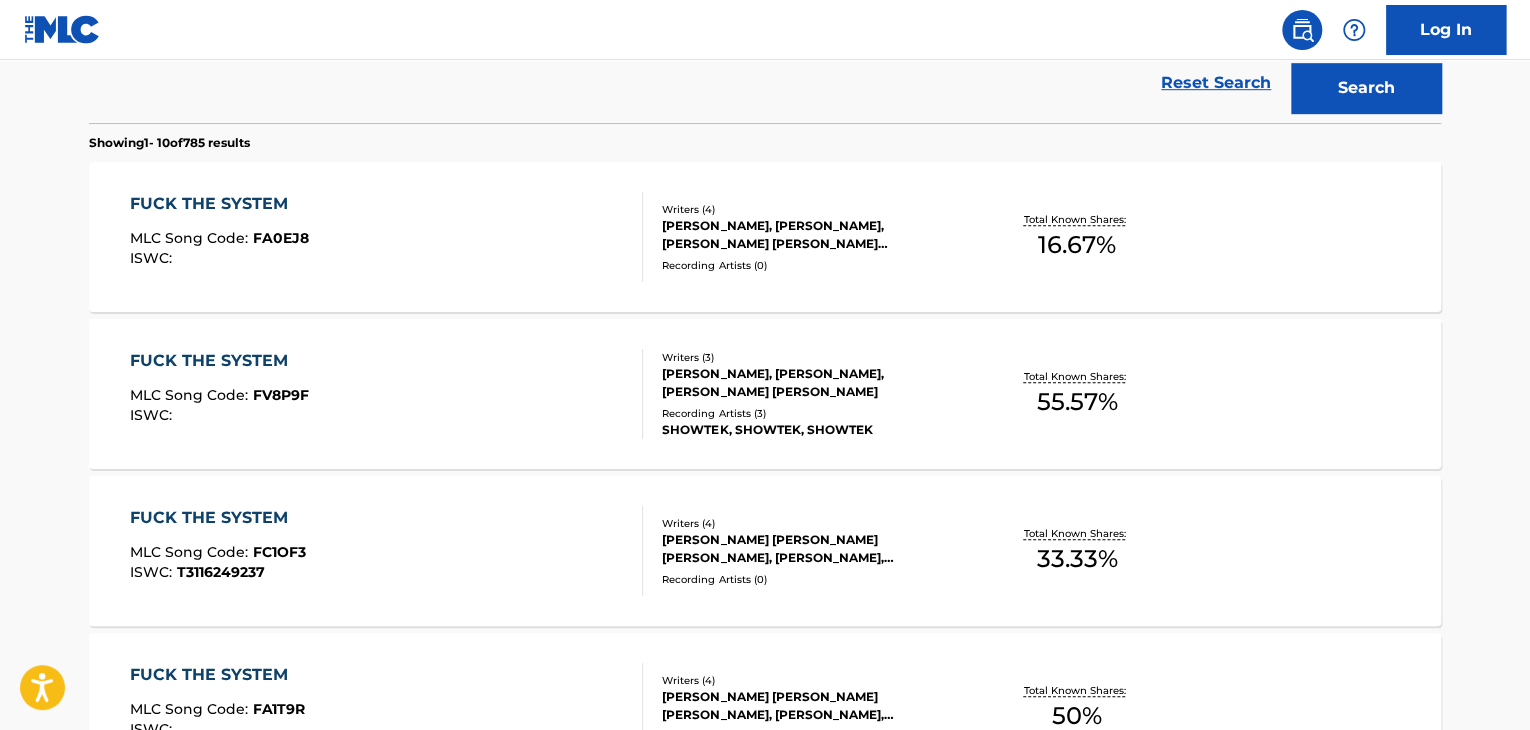 click on "FUCK THE SYSTEM MLC Song Code : FV8P9F ISWC :" at bounding box center (387, 394) 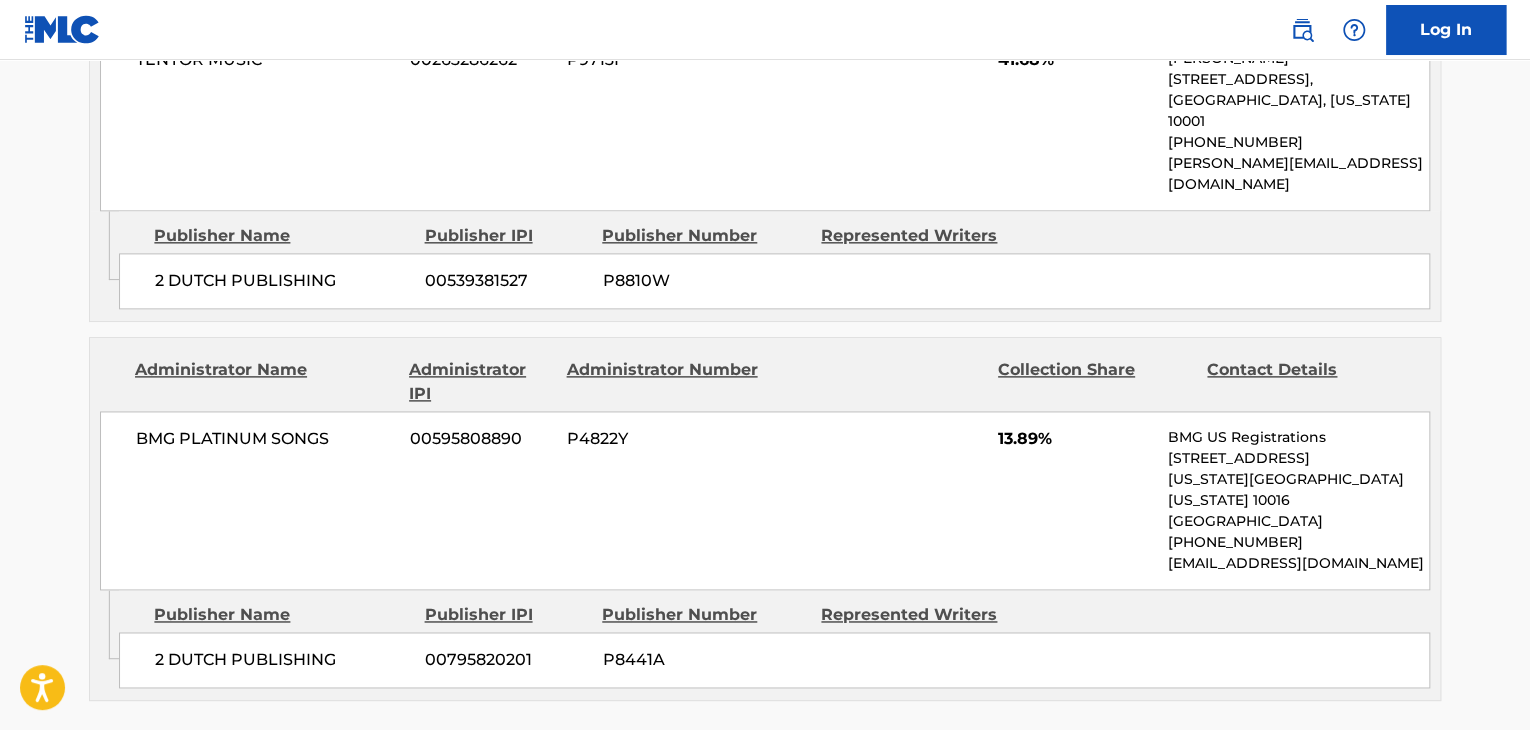 scroll, scrollTop: 1300, scrollLeft: 0, axis: vertical 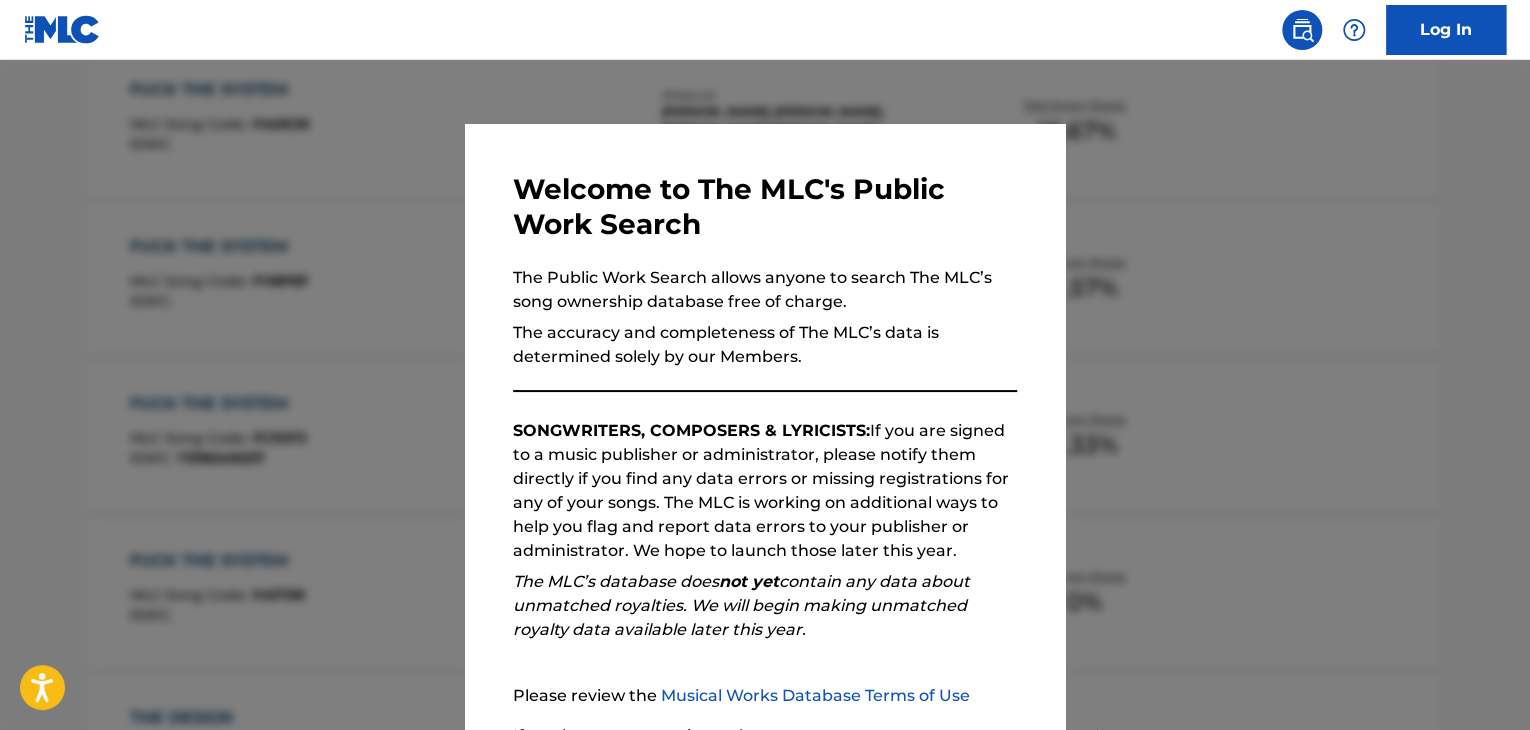 click at bounding box center [765, 425] 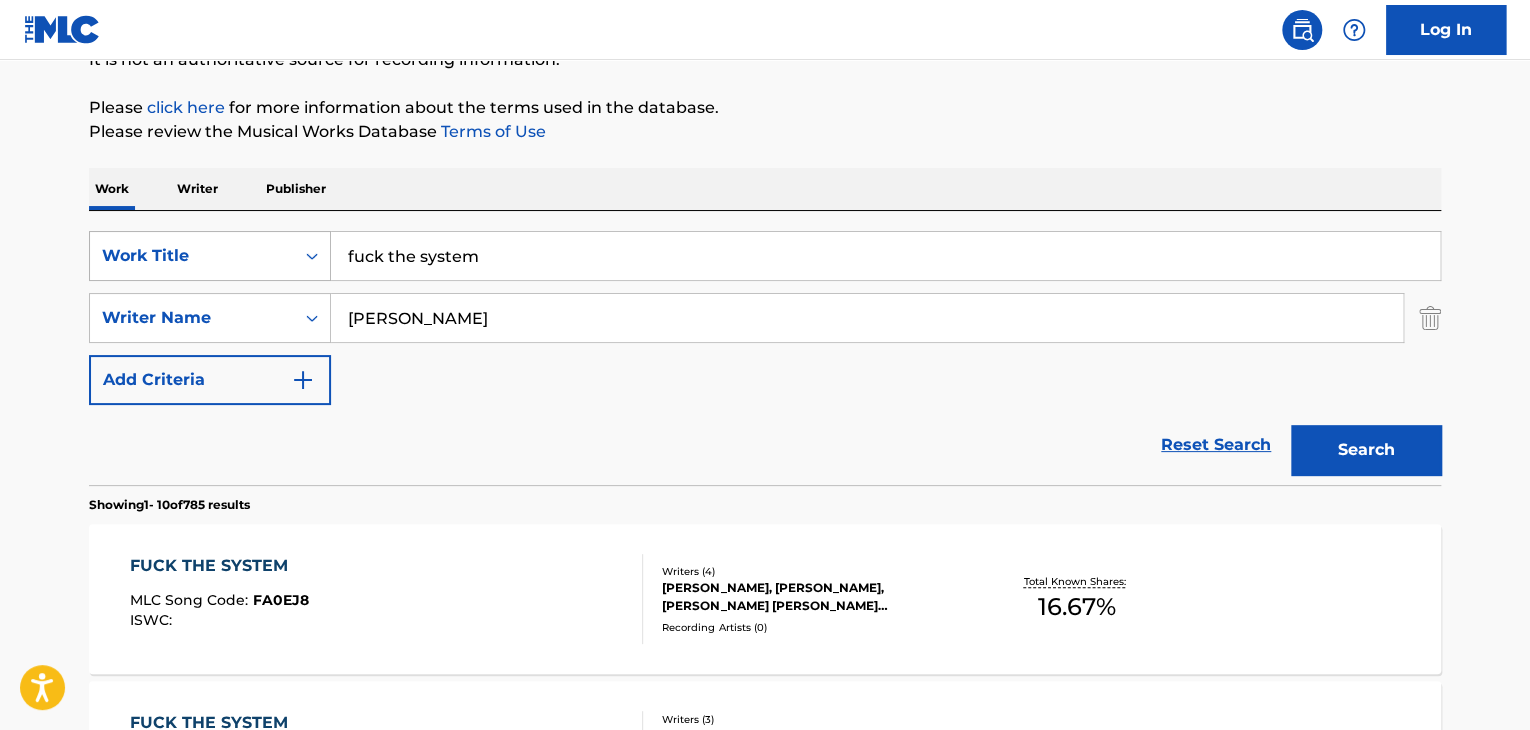 scroll, scrollTop: 190, scrollLeft: 0, axis: vertical 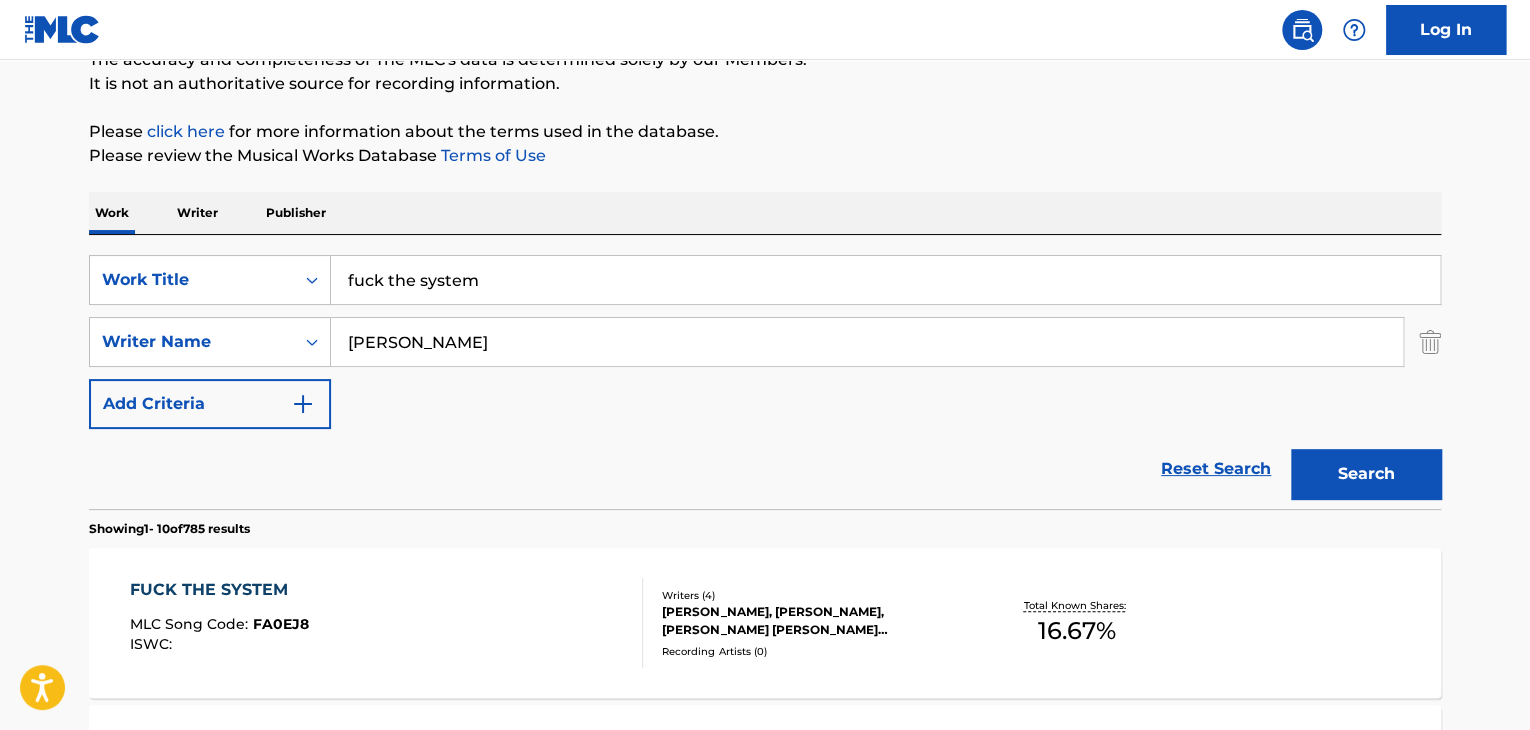 click on "fuck the system" at bounding box center (885, 280) 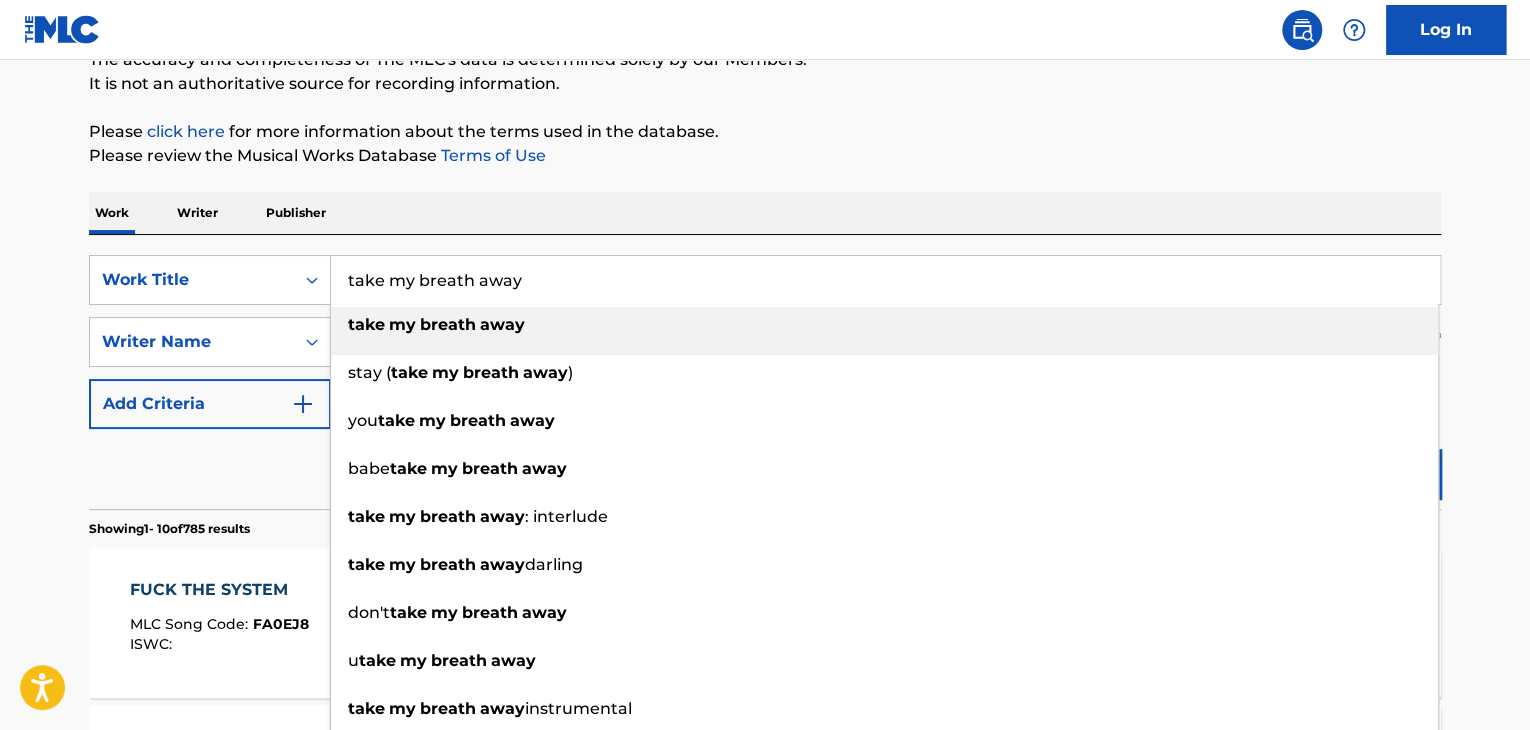 type on "take my breath away" 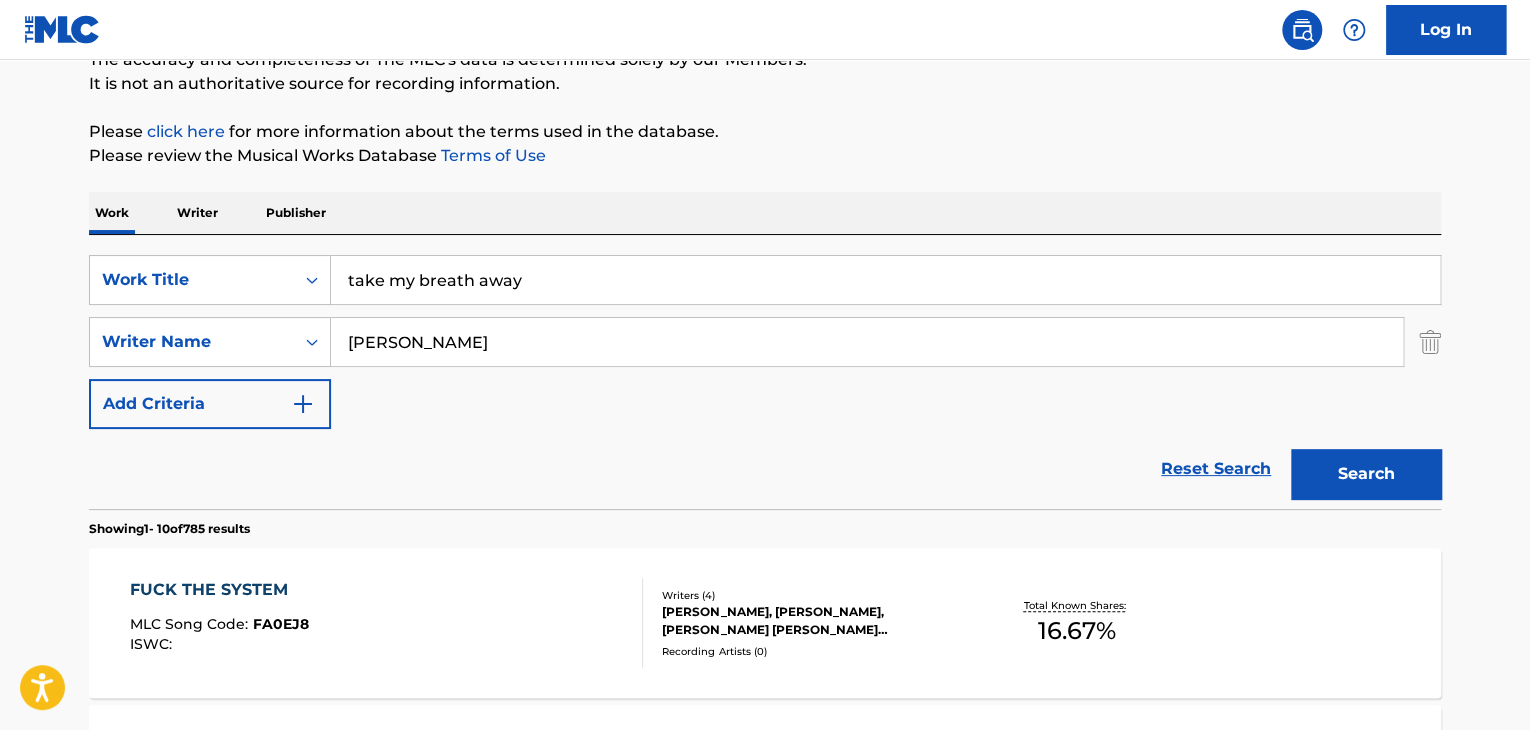 click on "[PERSON_NAME]" at bounding box center [867, 342] 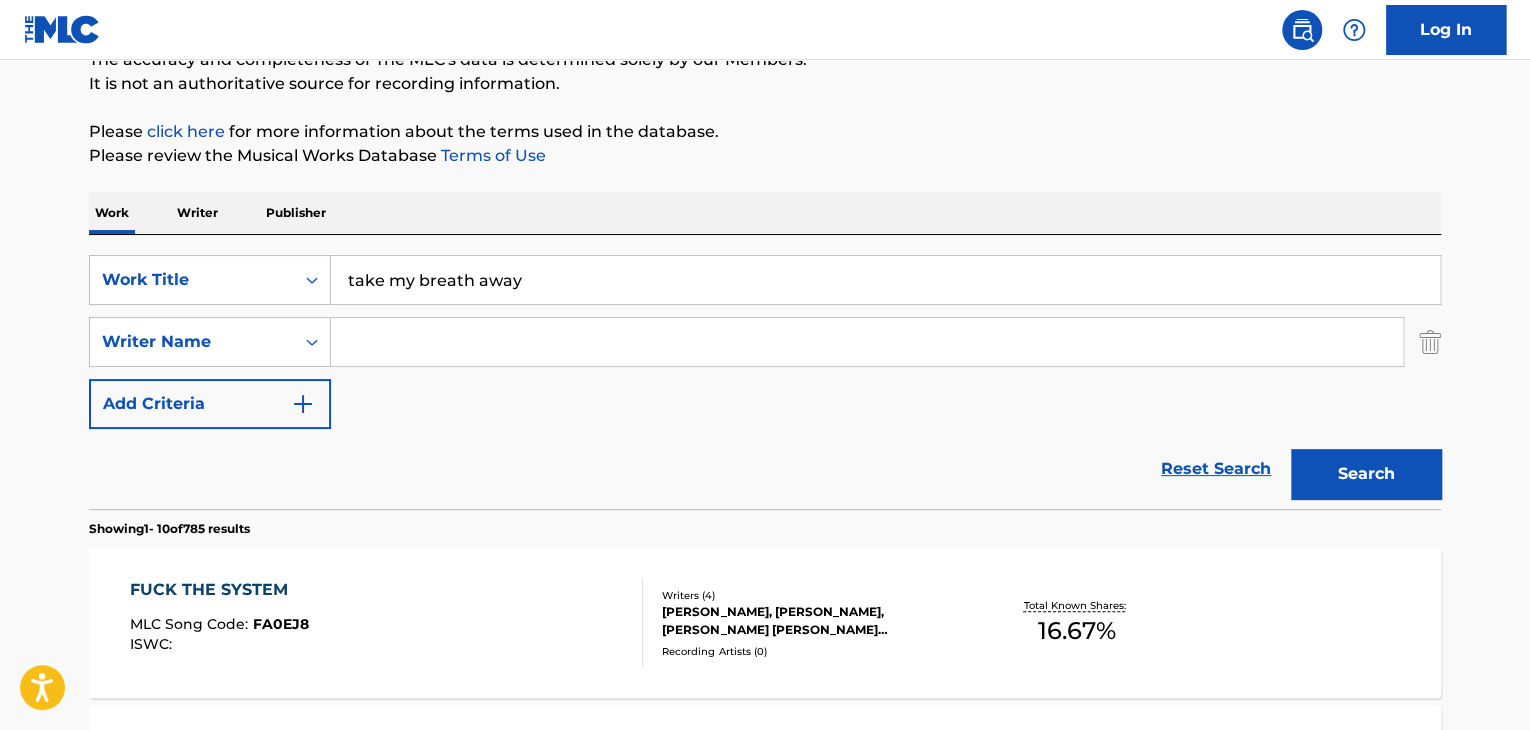 type 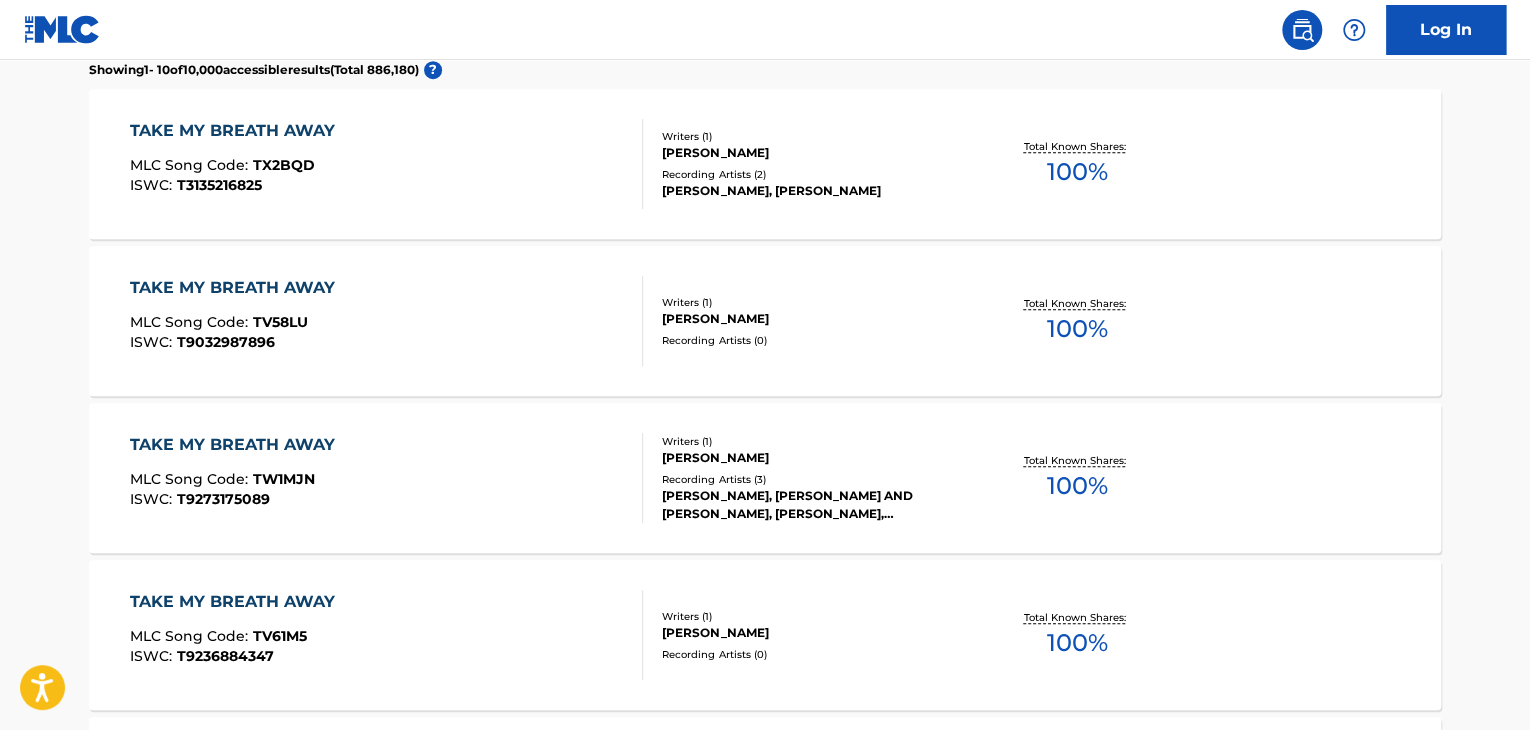 scroll, scrollTop: 590, scrollLeft: 0, axis: vertical 